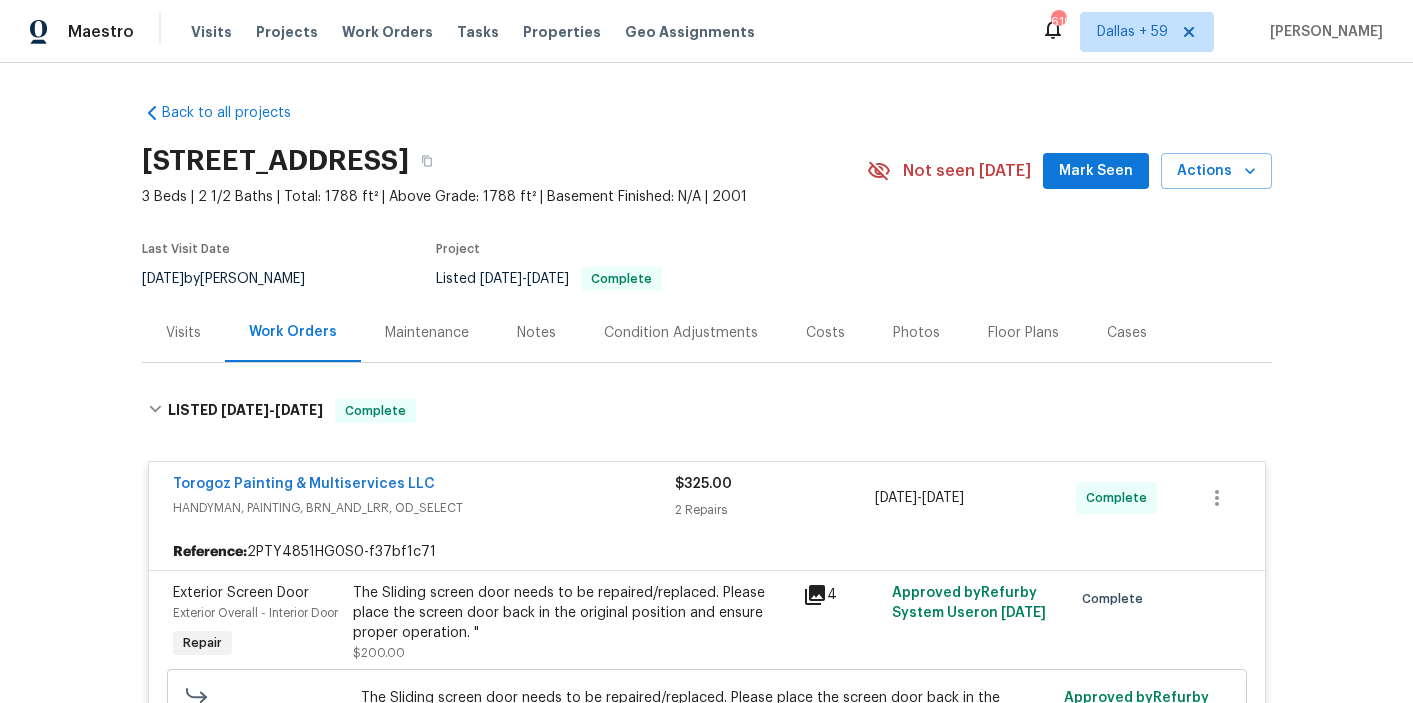 scroll, scrollTop: 0, scrollLeft: 0, axis: both 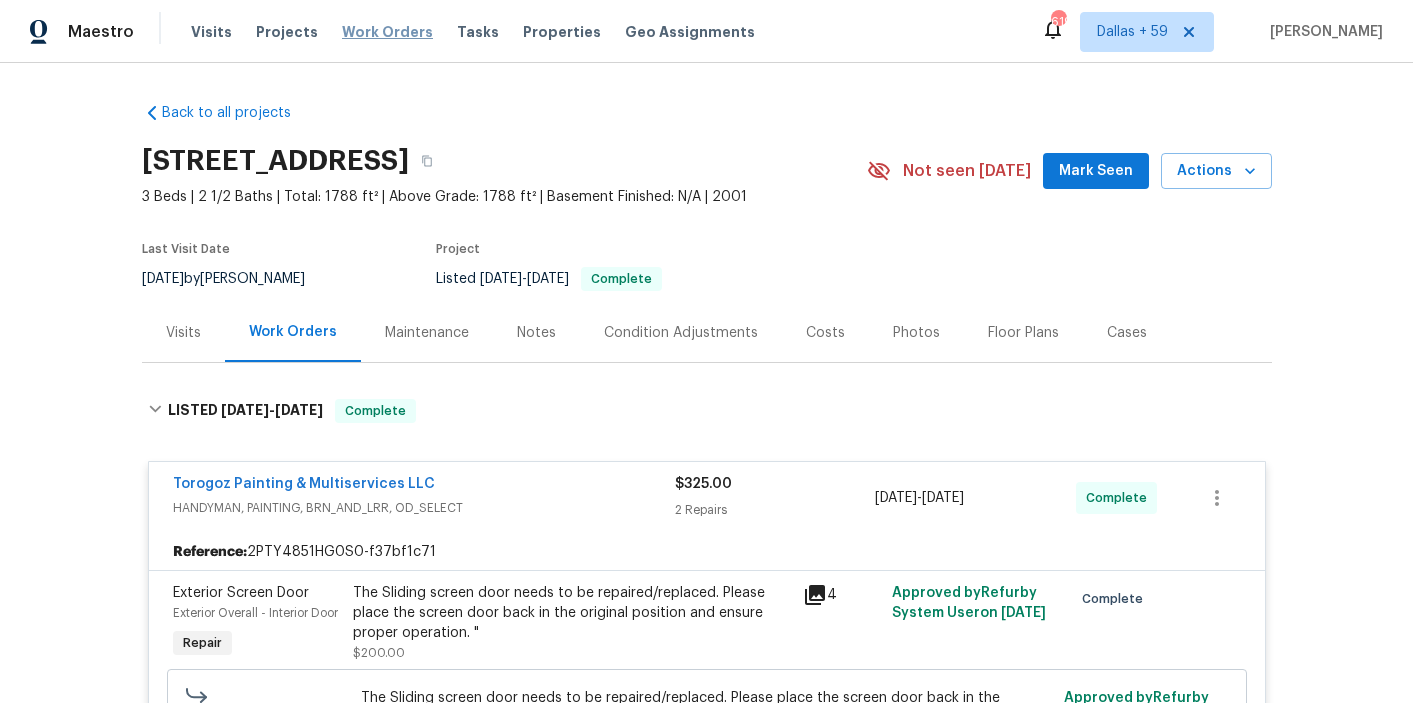 click on "Work Orders" at bounding box center [387, 32] 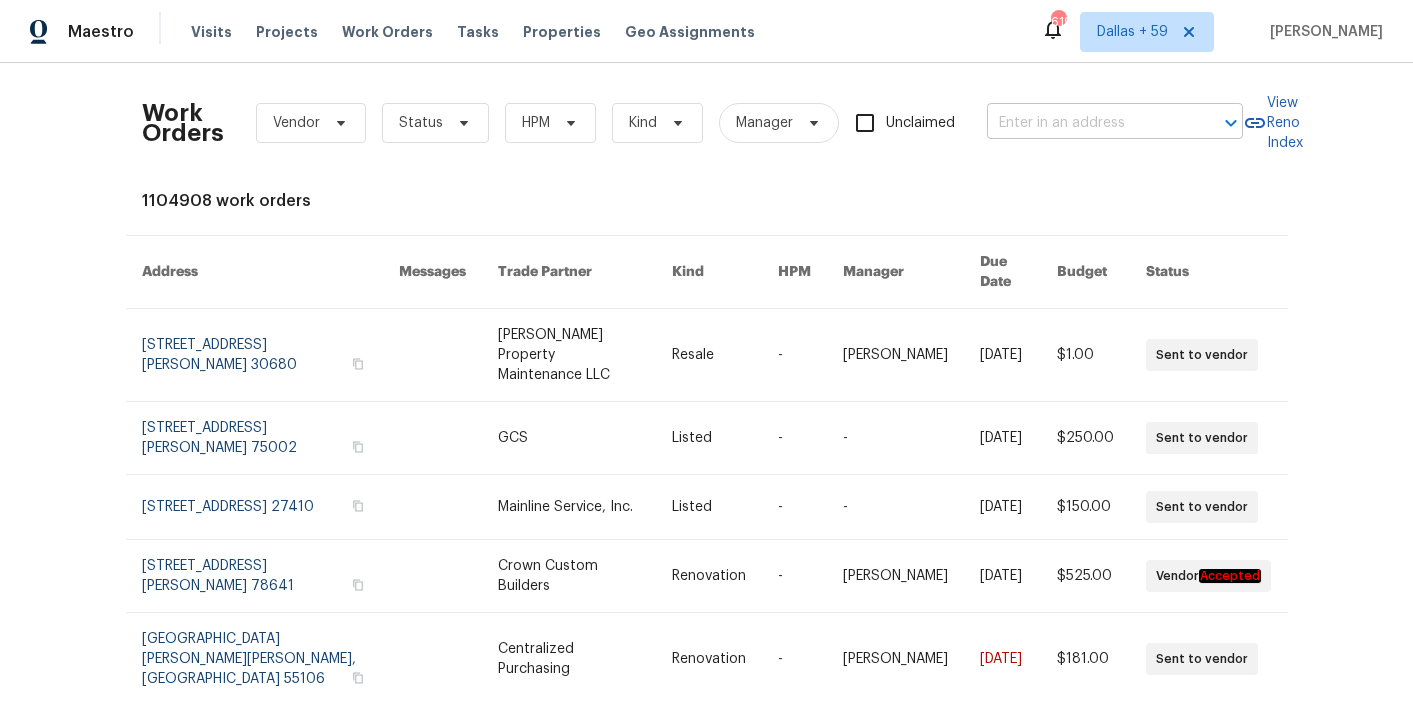 click at bounding box center [1087, 123] 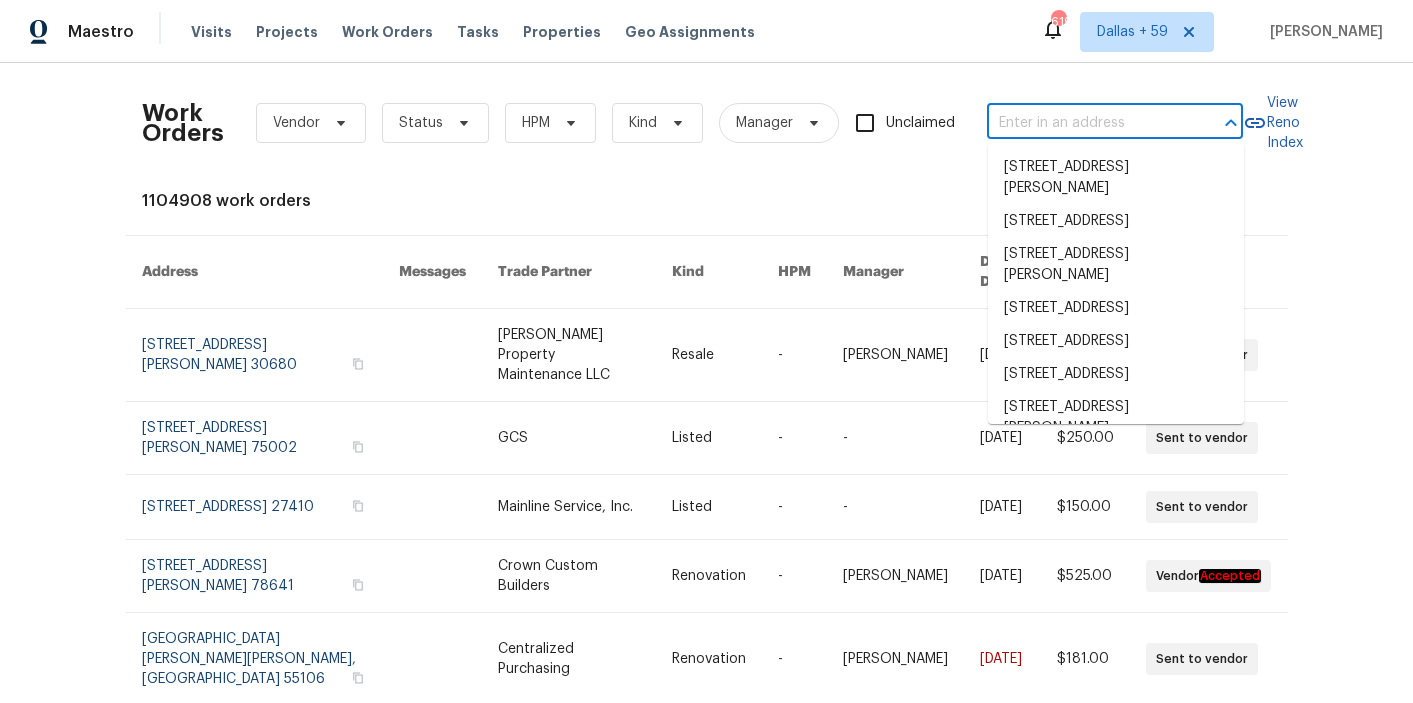 paste on "225 SE Hacienda Ct, Gresham, OR 97080" 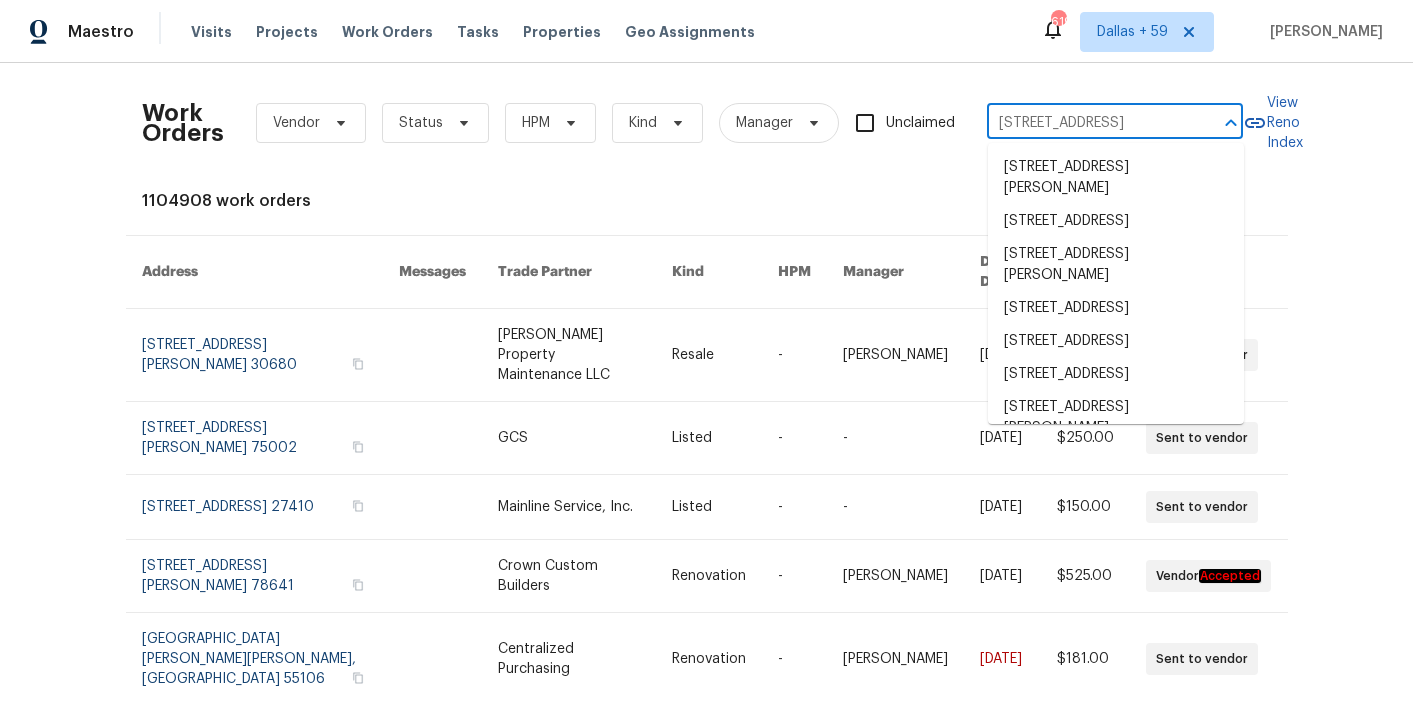 scroll, scrollTop: 0, scrollLeft: 81, axis: horizontal 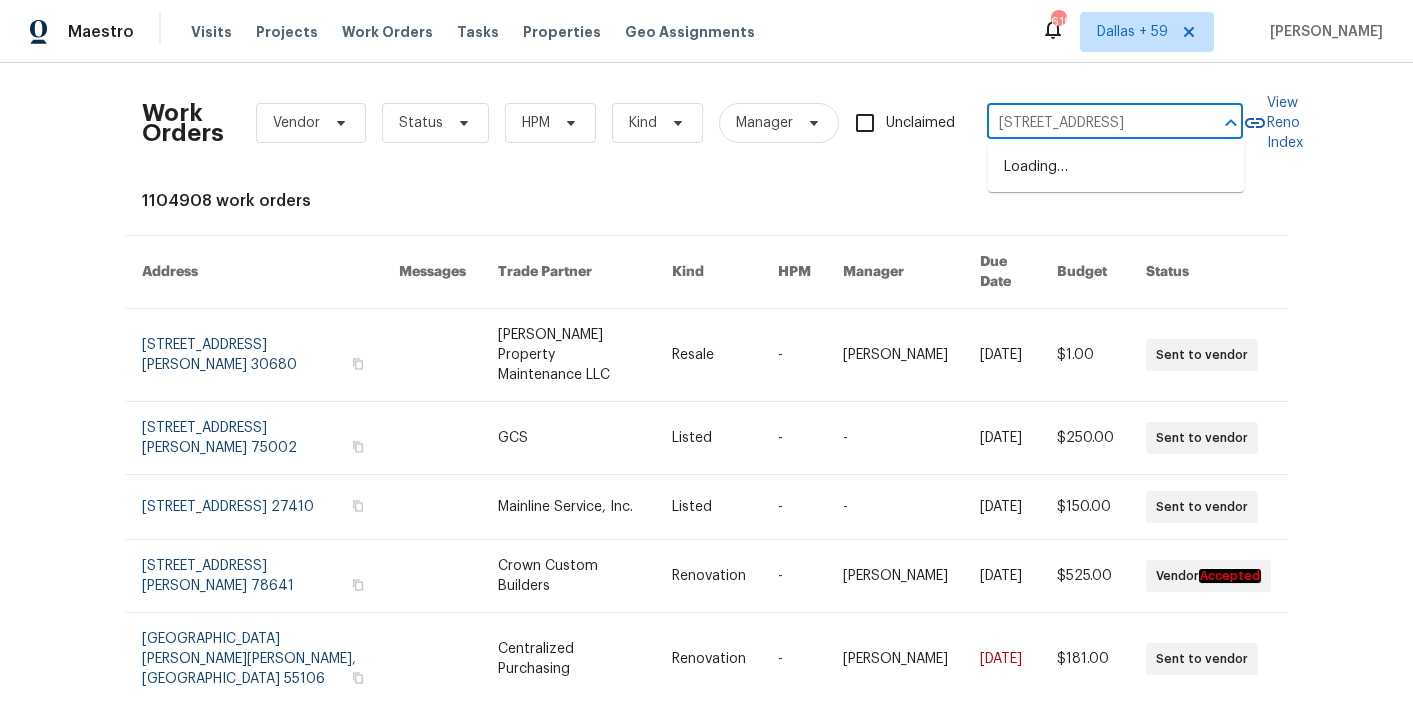 type on "225 SE Hacienda Ct, Gresham, OR 97080" 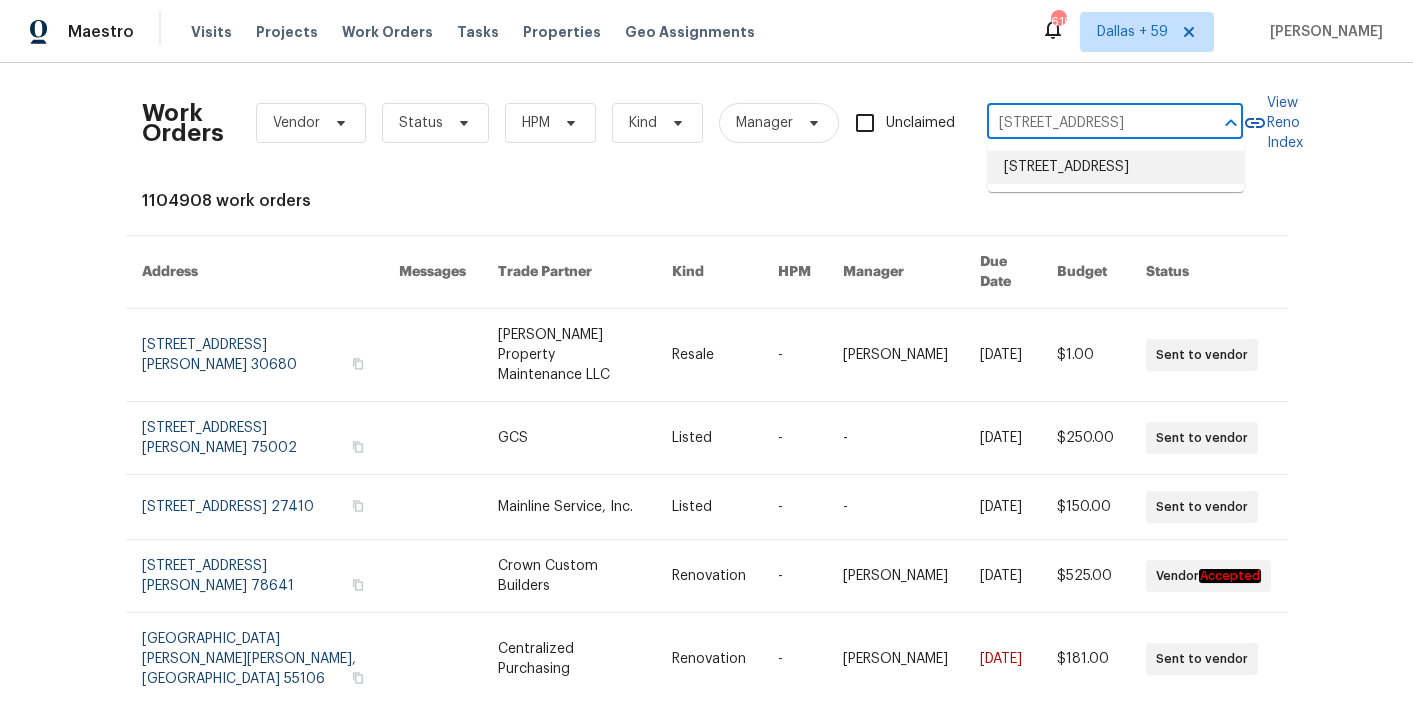 click on "225 SE Hacienda Ct, Gresham, OR 97080" at bounding box center [1116, 167] 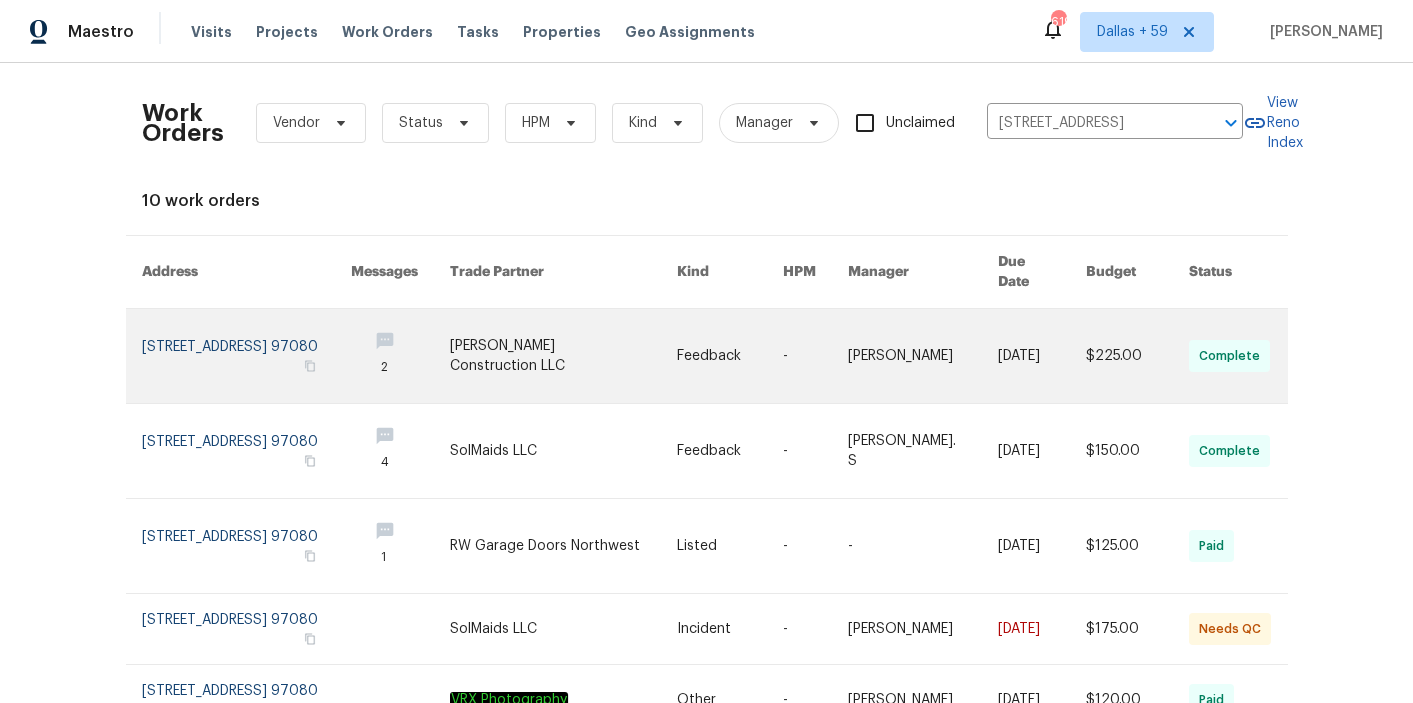 click at bounding box center [563, 356] 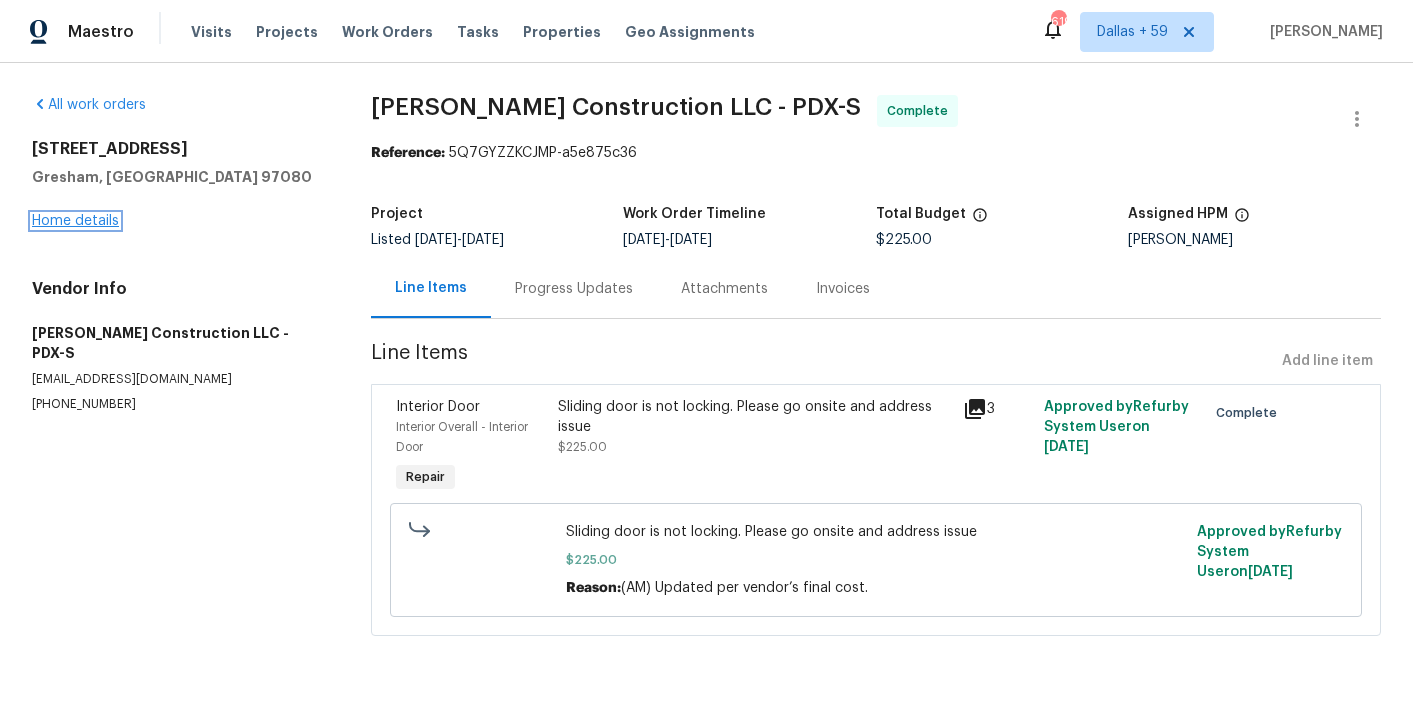 click on "Home details" at bounding box center [75, 221] 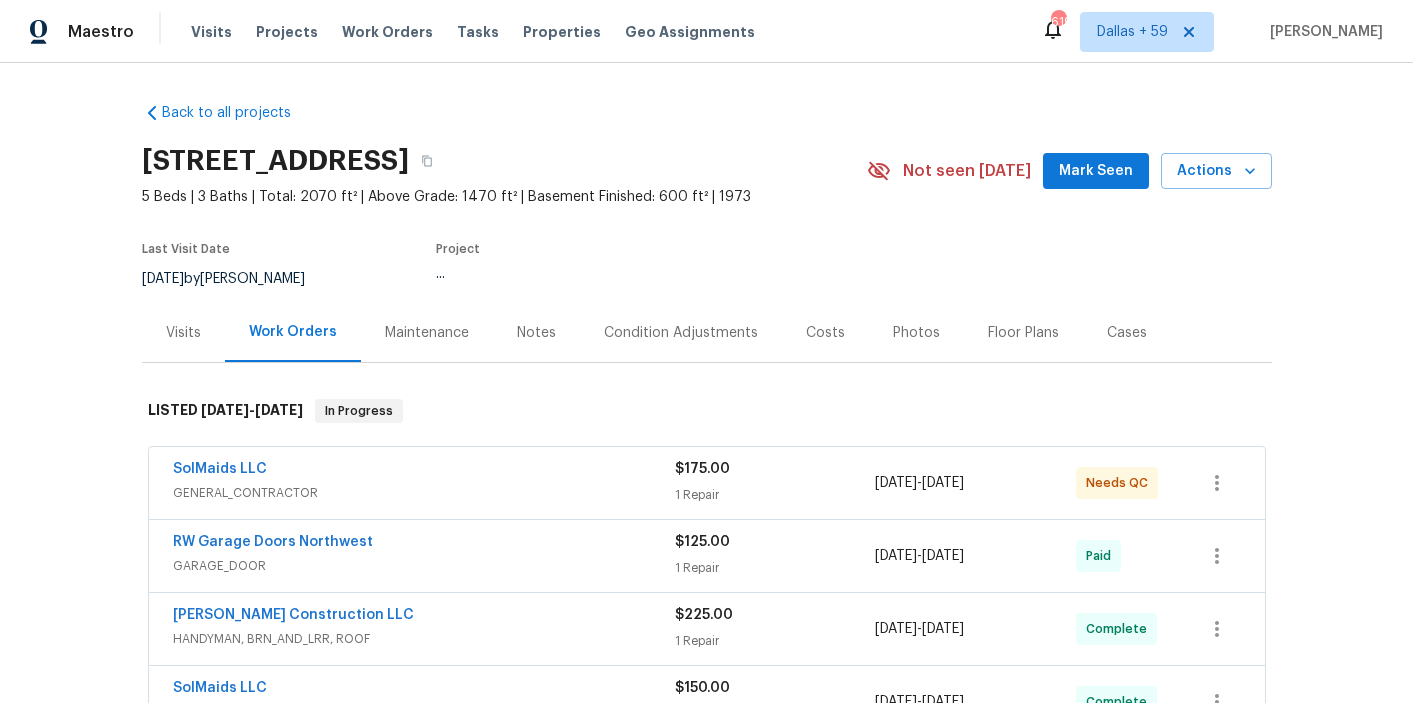 scroll, scrollTop: 131, scrollLeft: 0, axis: vertical 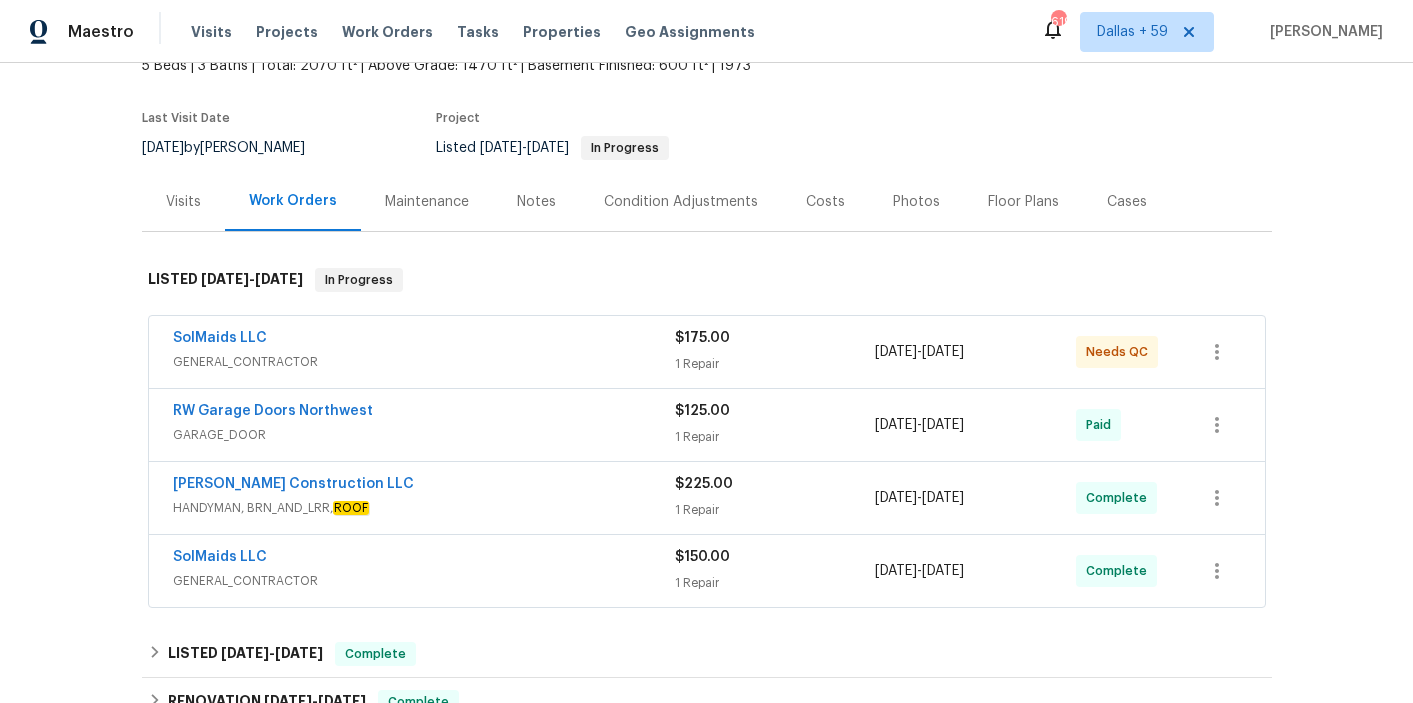 click on "SolMaids LLC" at bounding box center [424, 340] 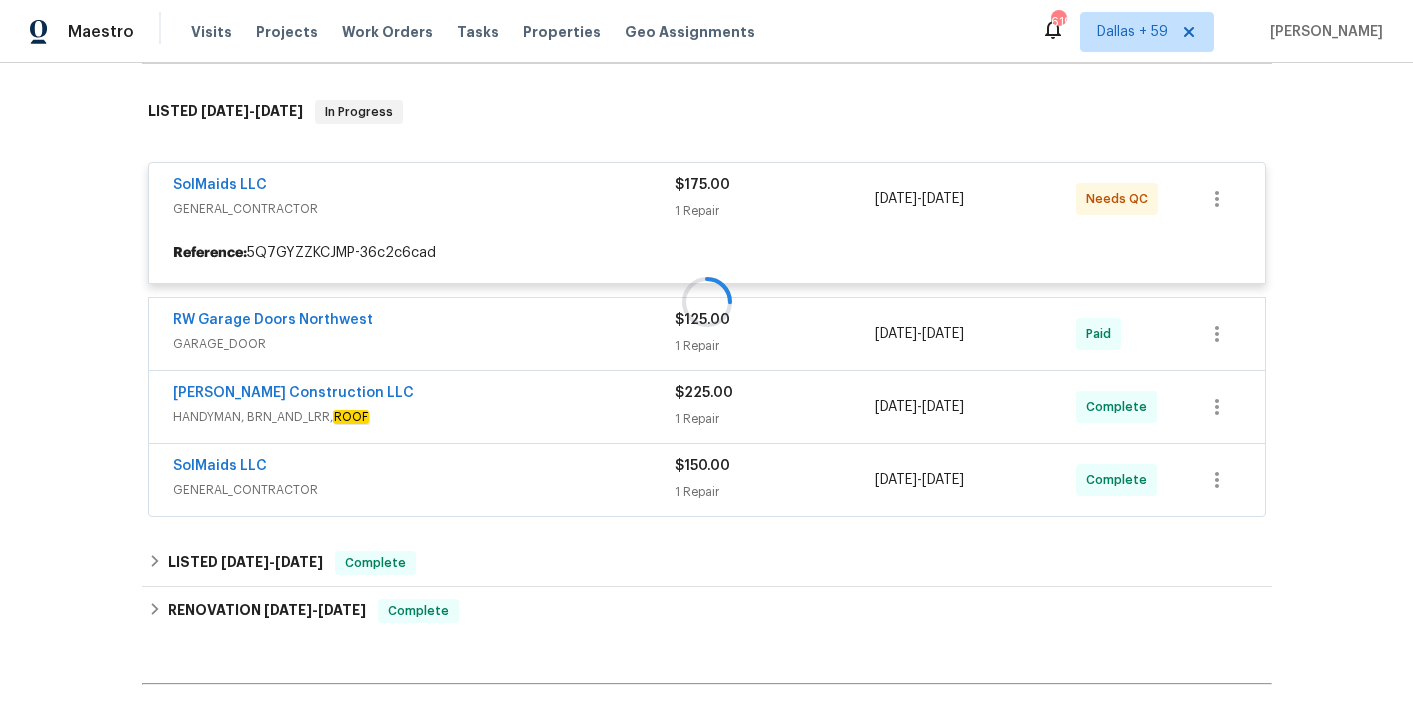 scroll, scrollTop: 299, scrollLeft: 0, axis: vertical 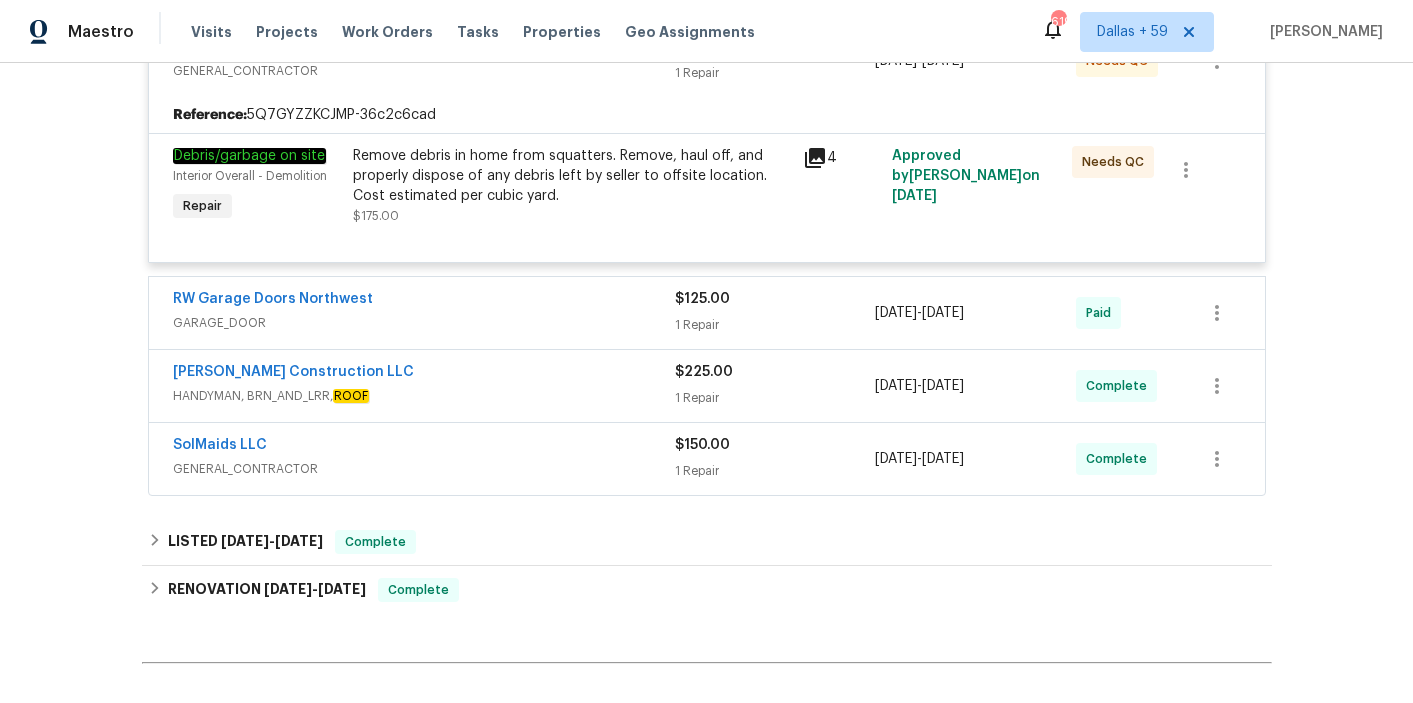 click on "RW Garage Doors Northwest" at bounding box center [424, 301] 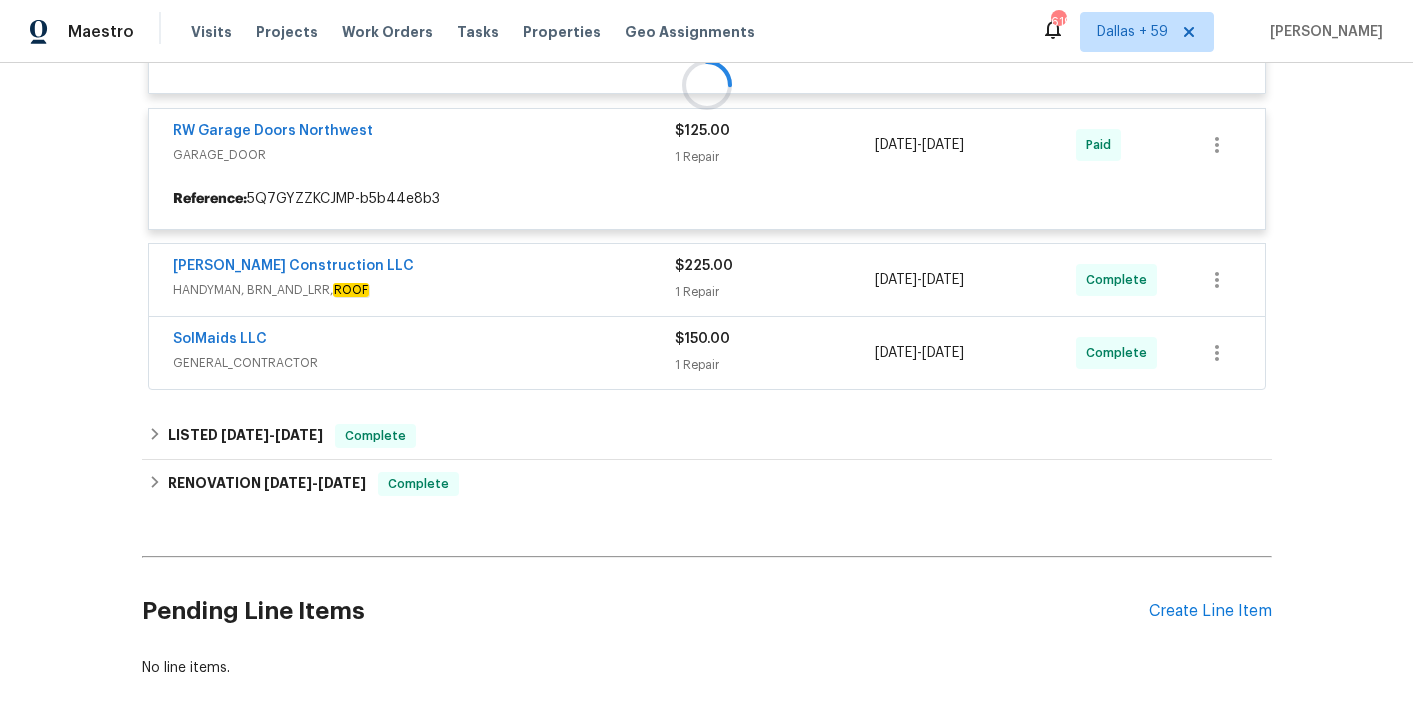 scroll, scrollTop: 605, scrollLeft: 0, axis: vertical 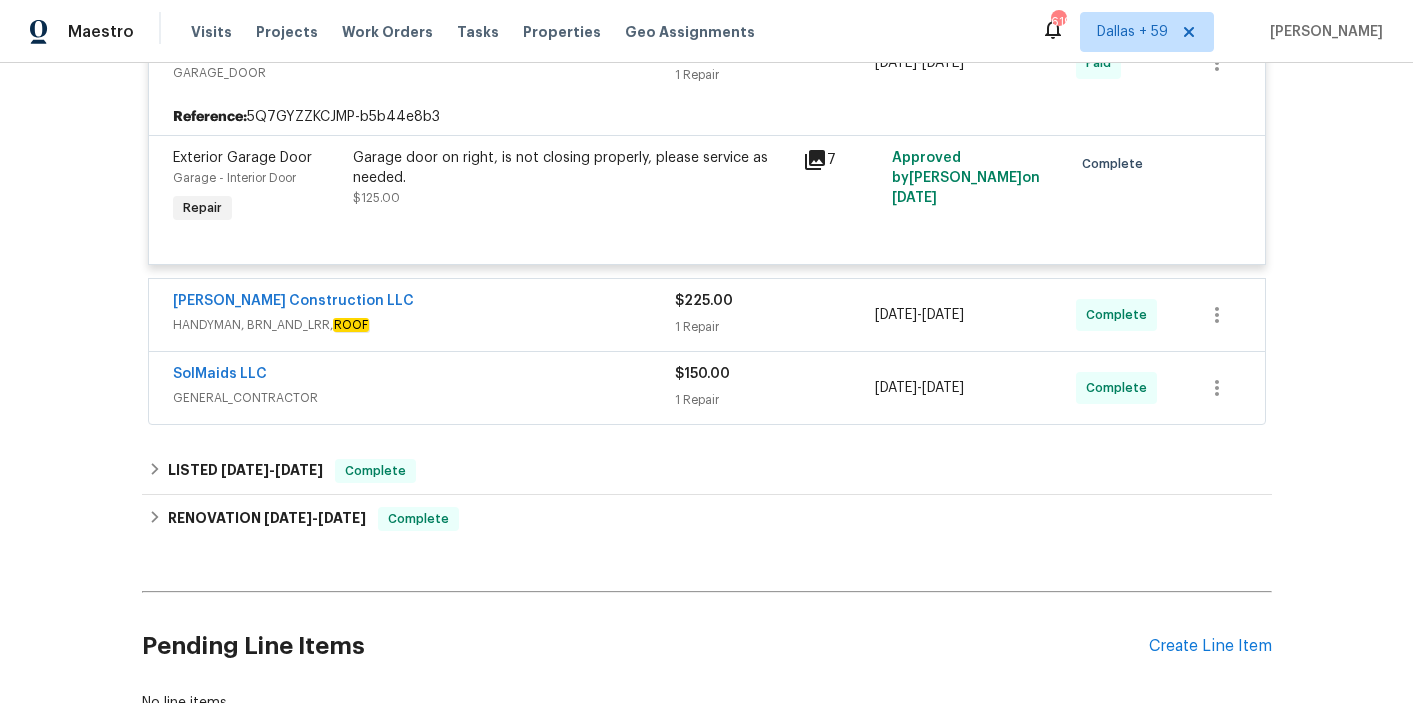 click on "Bowen Construction LLC" at bounding box center [424, 303] 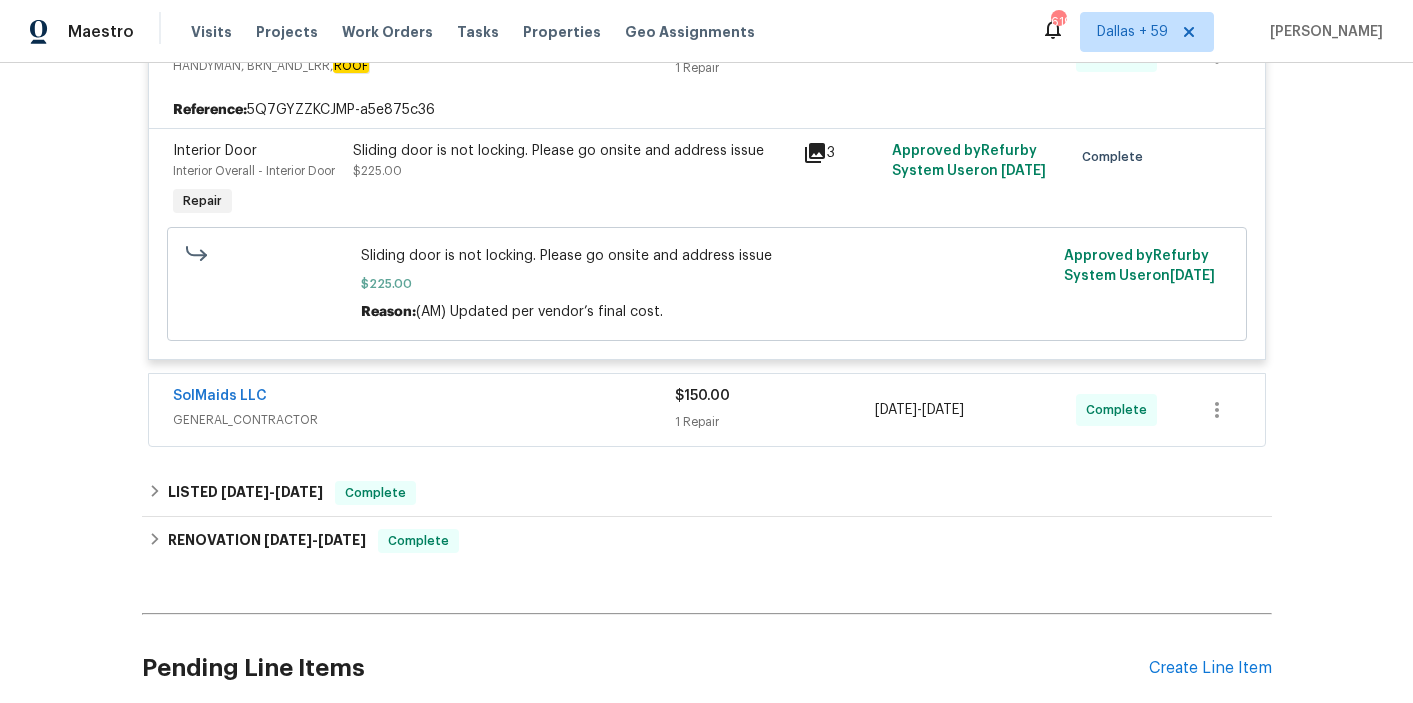 click on "GENERAL_CONTRACTOR" at bounding box center [424, 420] 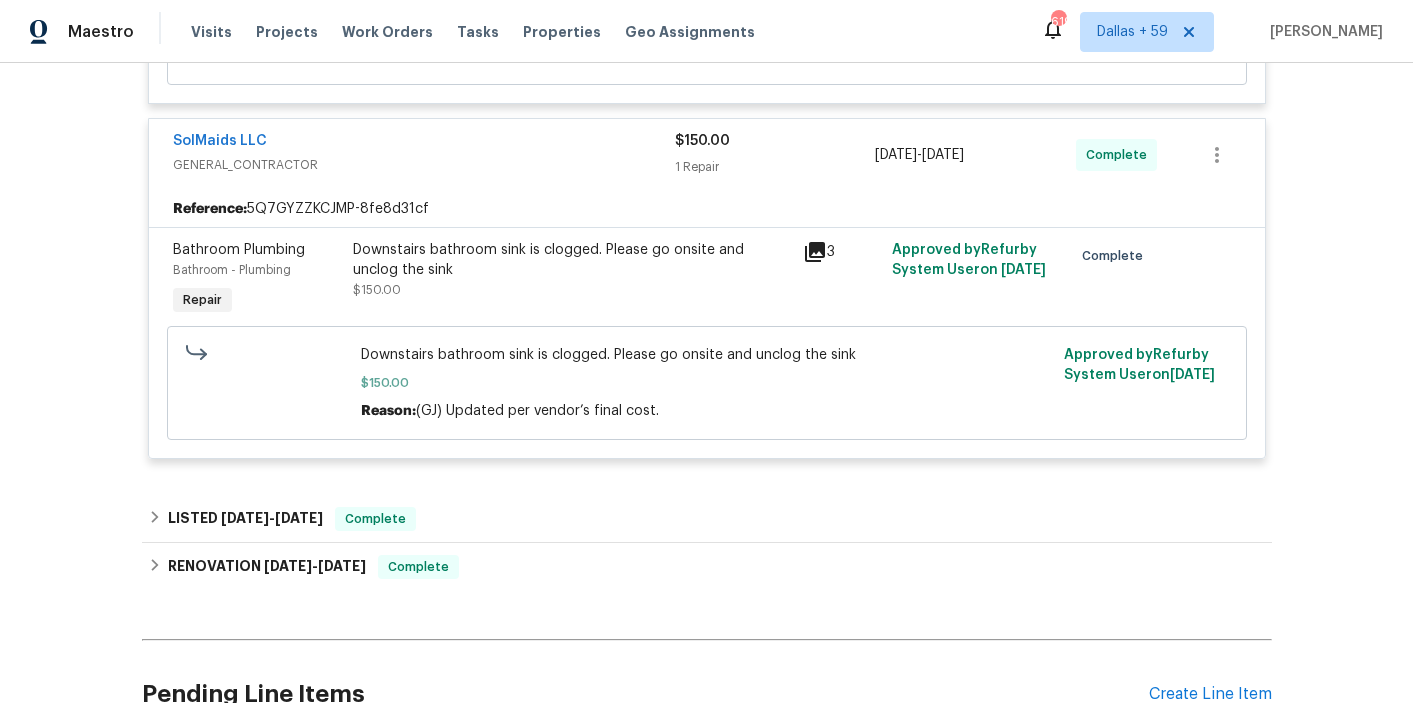 scroll, scrollTop: 1230, scrollLeft: 0, axis: vertical 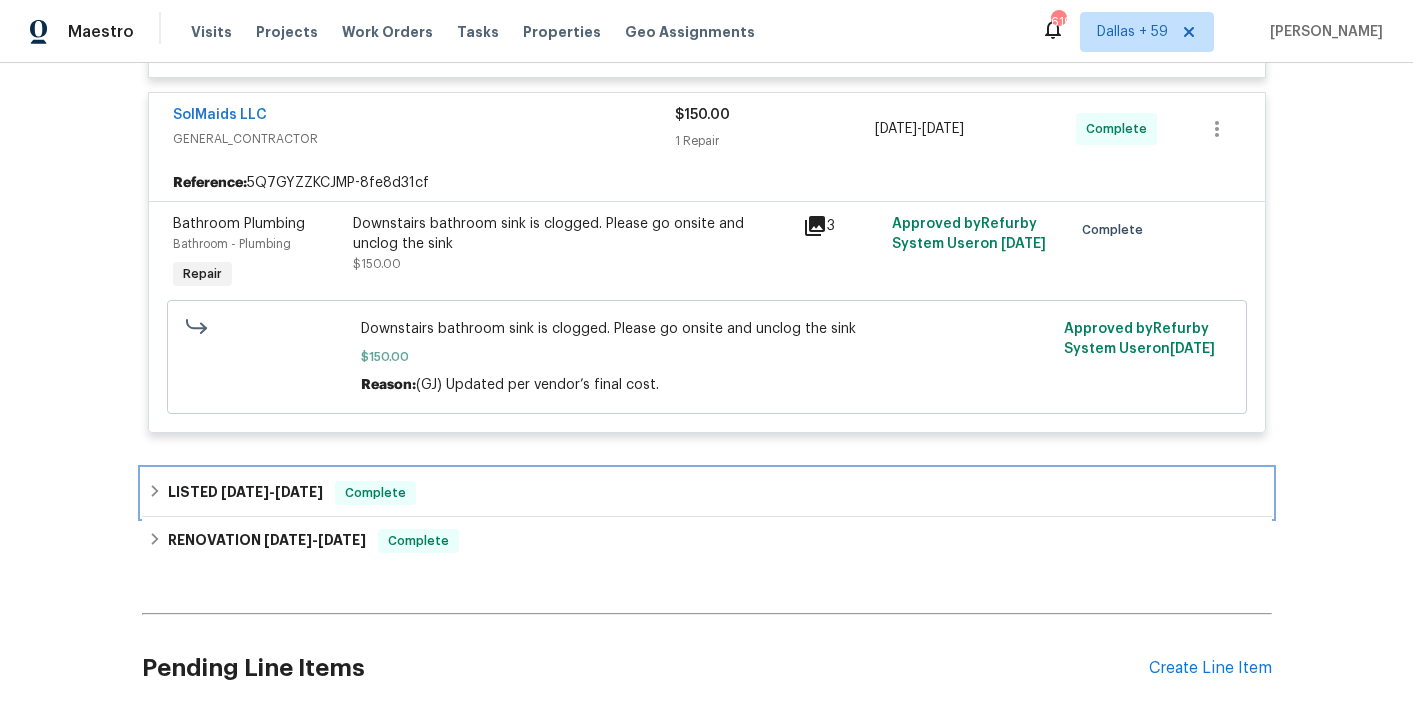 click on "LISTED   4/26/25  -  4/28/25 Complete" at bounding box center [707, 493] 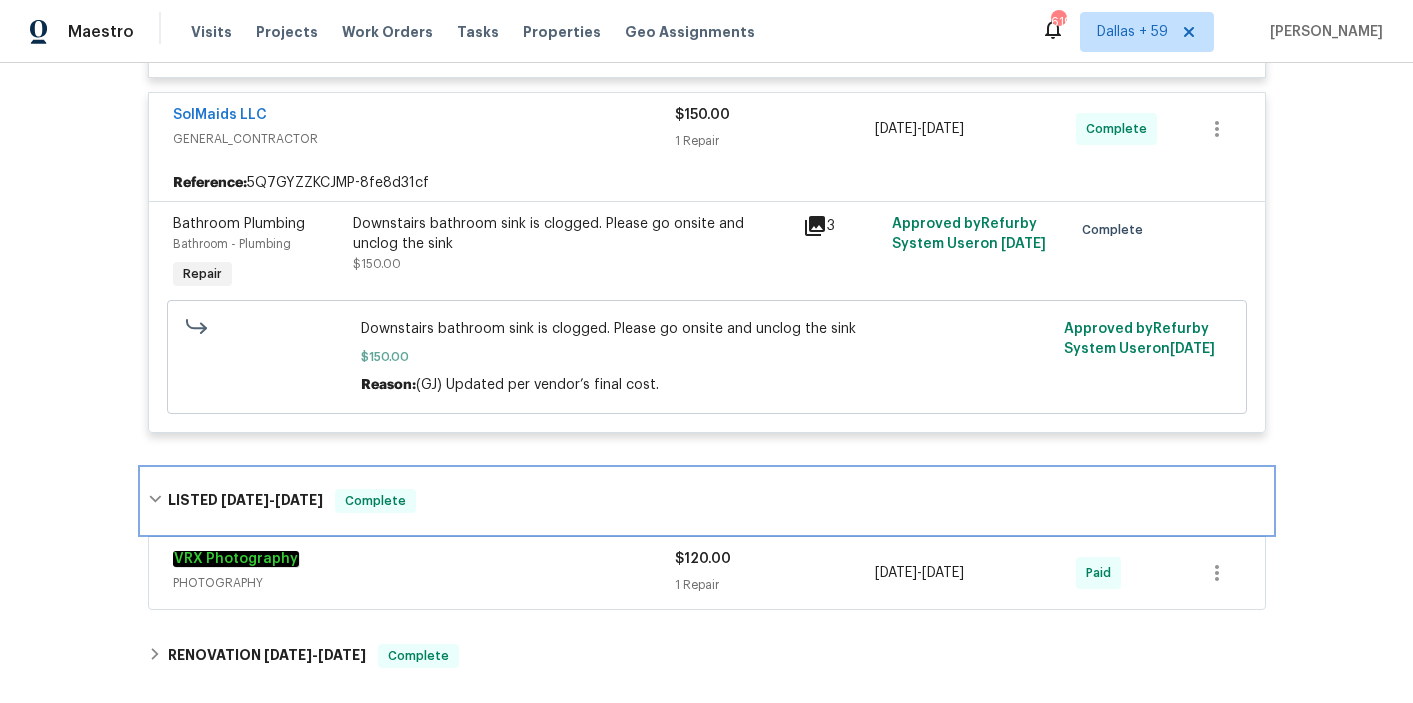 scroll, scrollTop: 1341, scrollLeft: 0, axis: vertical 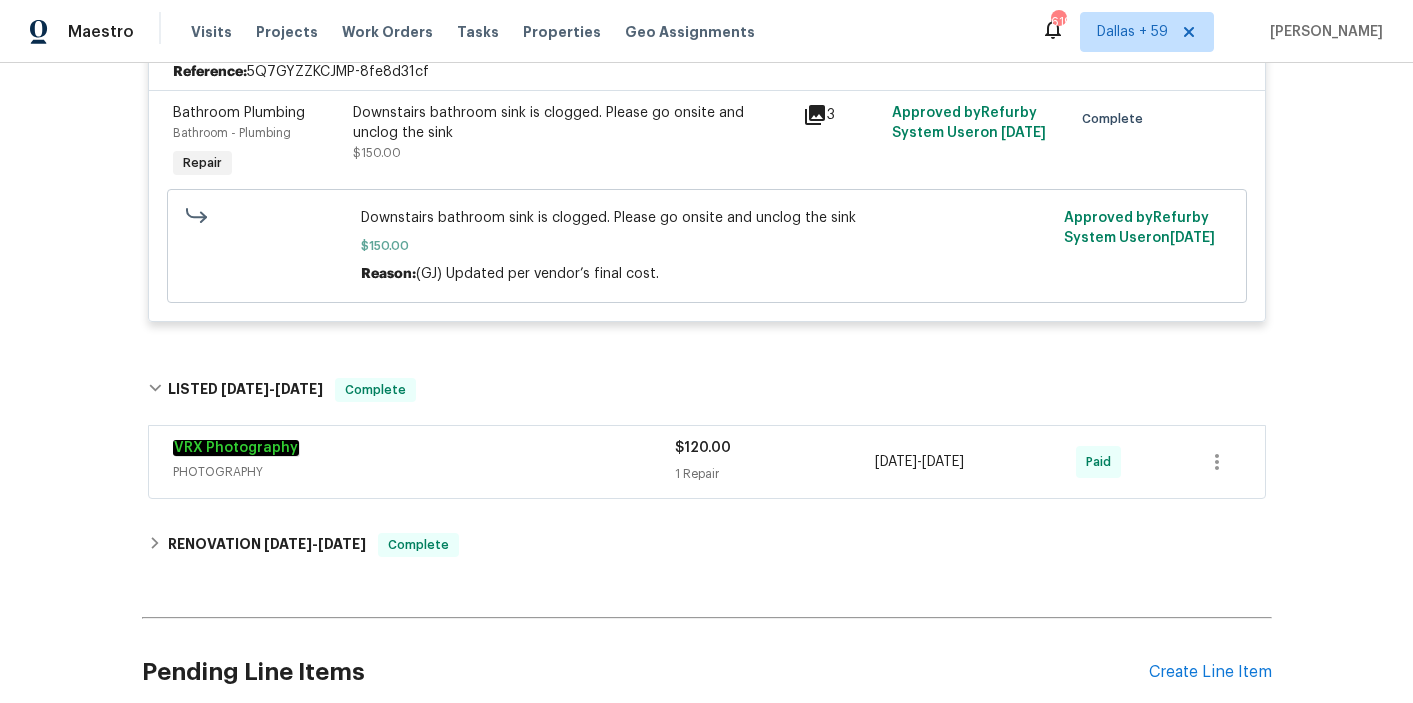 click on "VRX Photography" at bounding box center [424, 450] 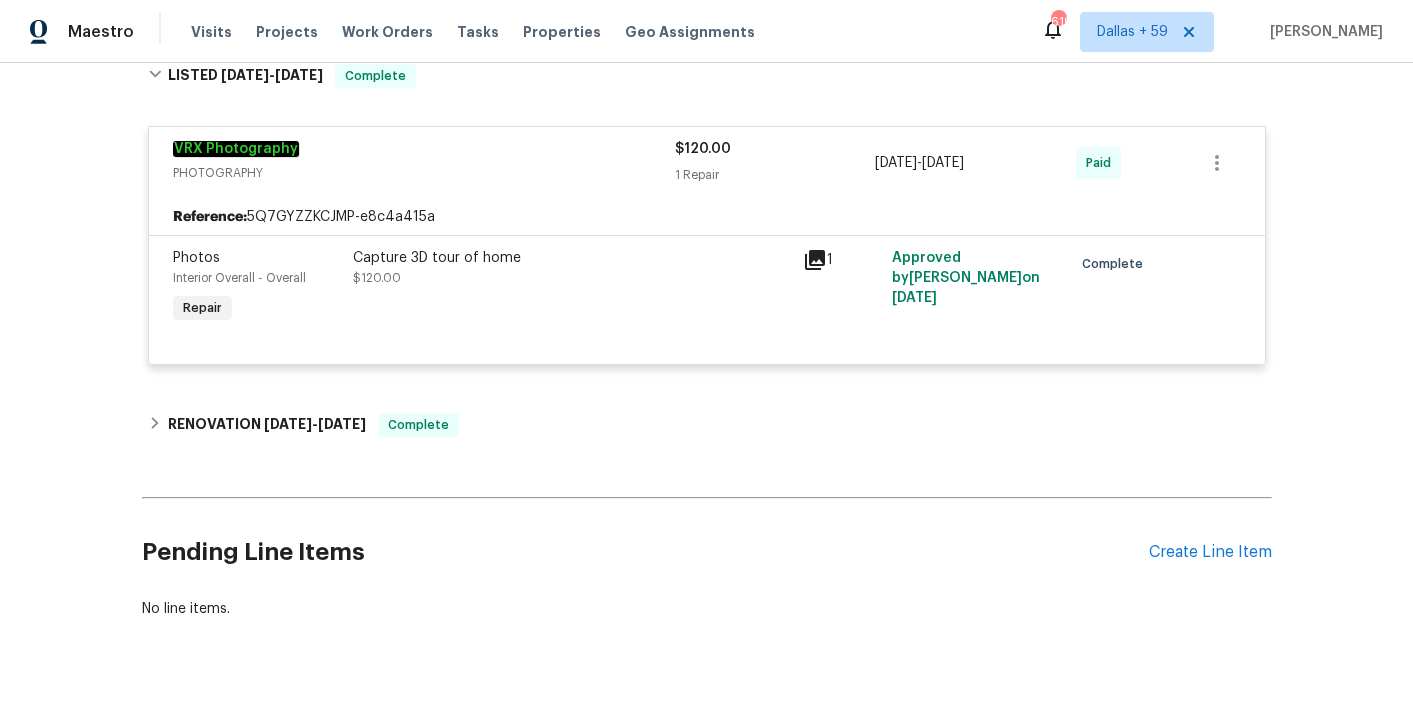 scroll, scrollTop: 1656, scrollLeft: 0, axis: vertical 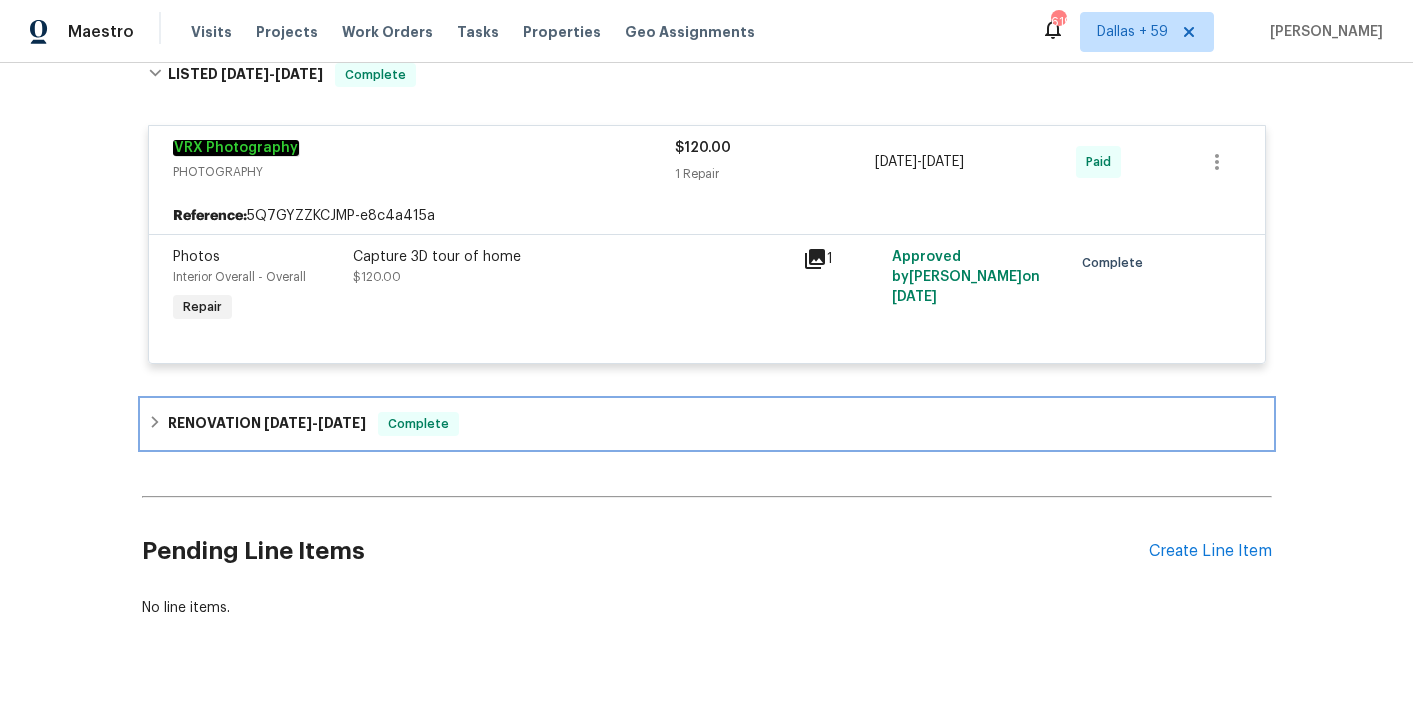click on "RENOVATION   4/14/25  -  4/25/25 Complete" at bounding box center [707, 424] 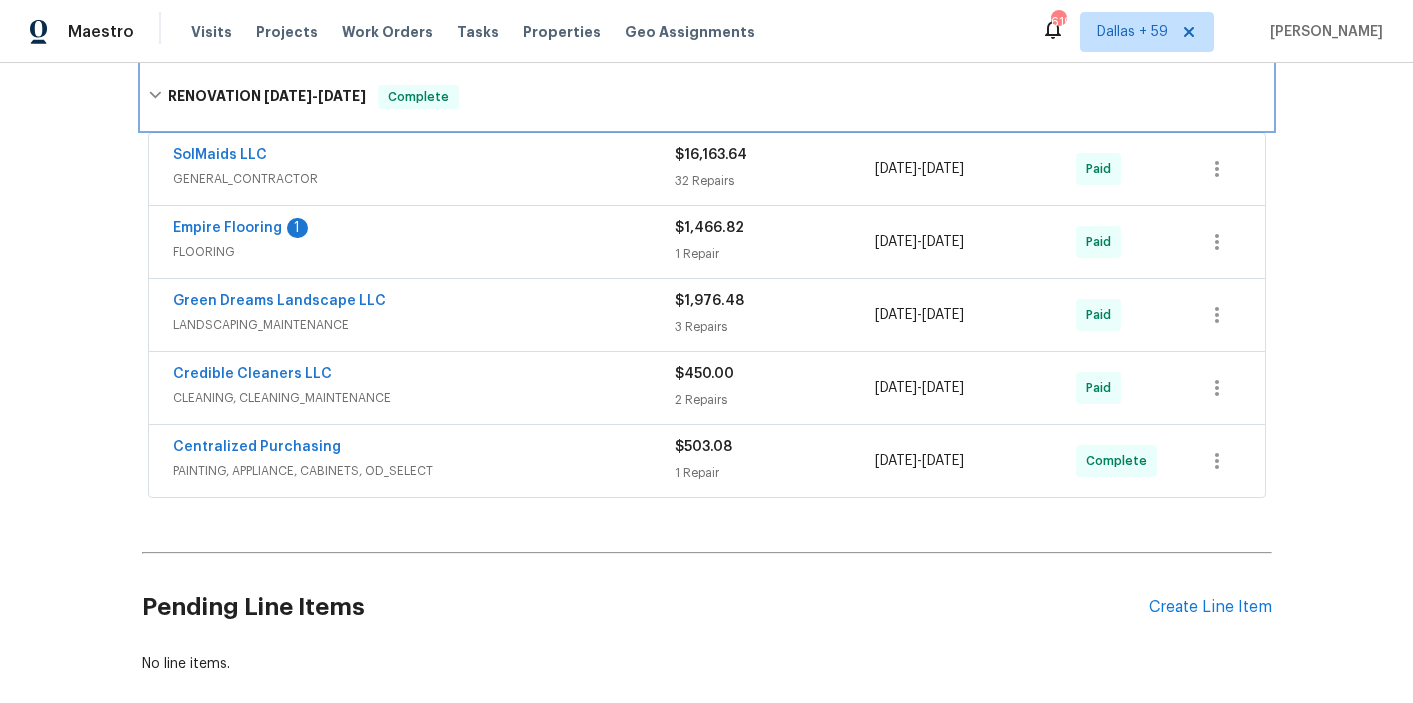 scroll, scrollTop: 1996, scrollLeft: 0, axis: vertical 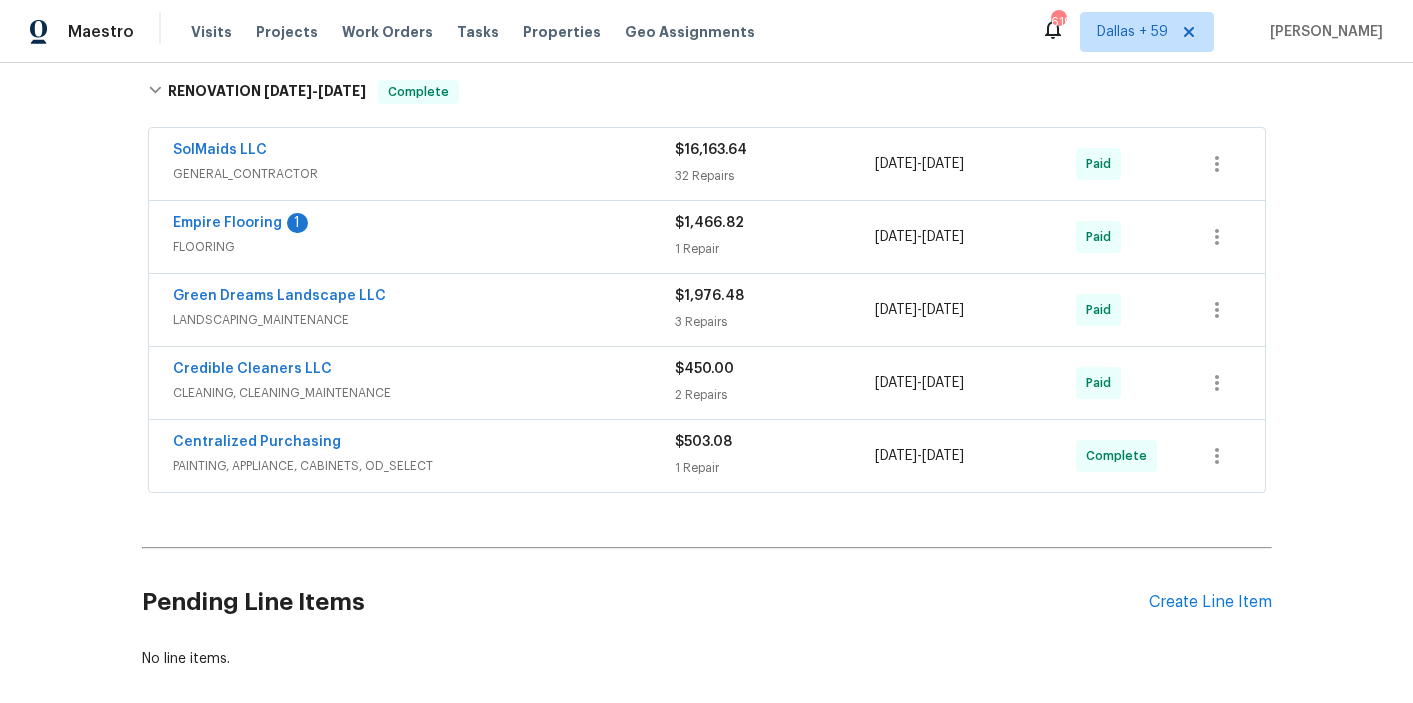 click on "Green Dreams Landscape LLC" at bounding box center [424, 298] 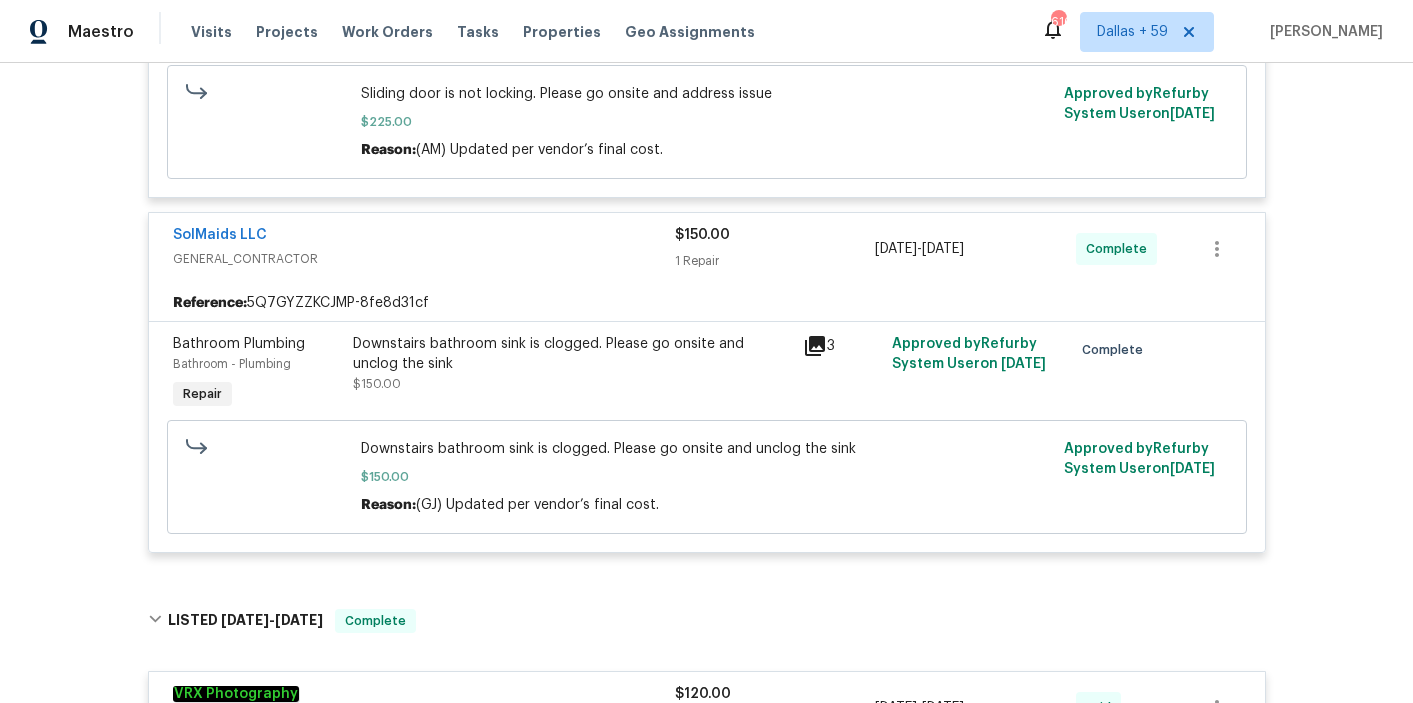 scroll, scrollTop: 0, scrollLeft: 0, axis: both 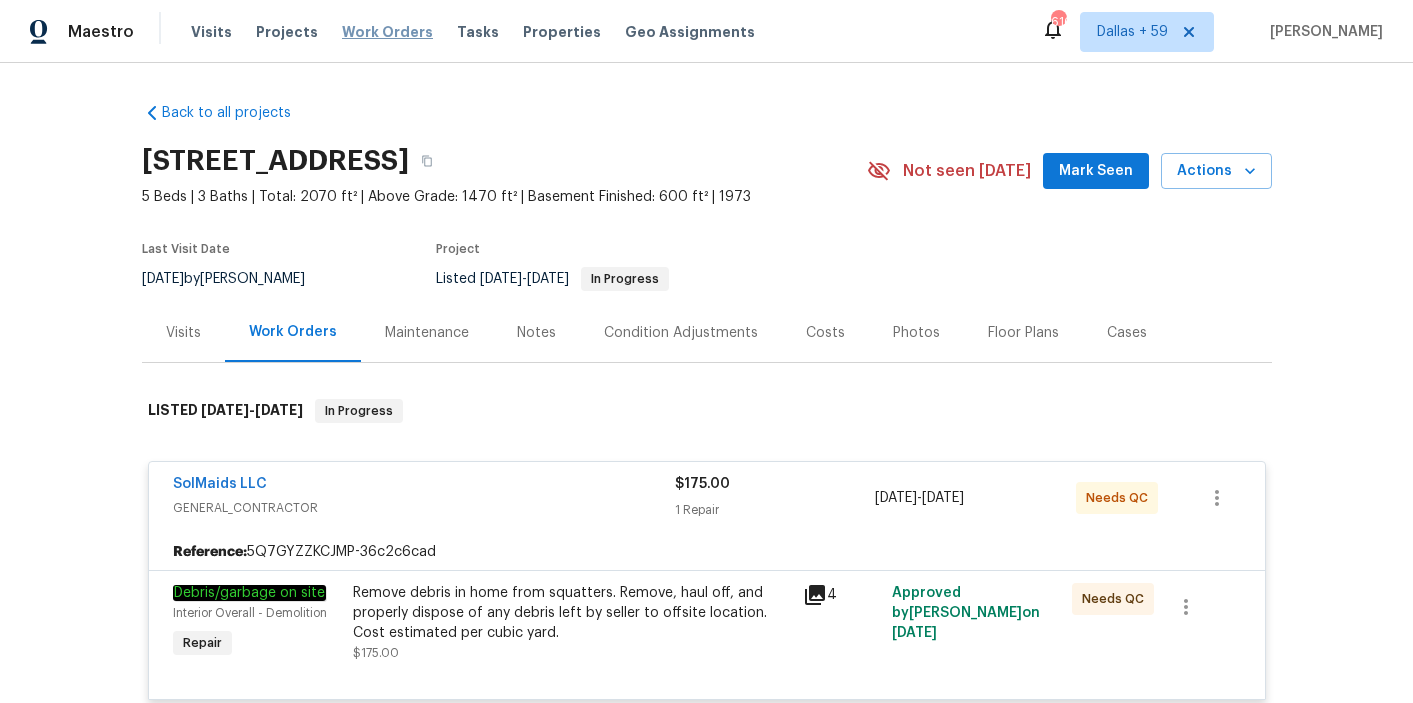 click on "Work Orders" at bounding box center [387, 32] 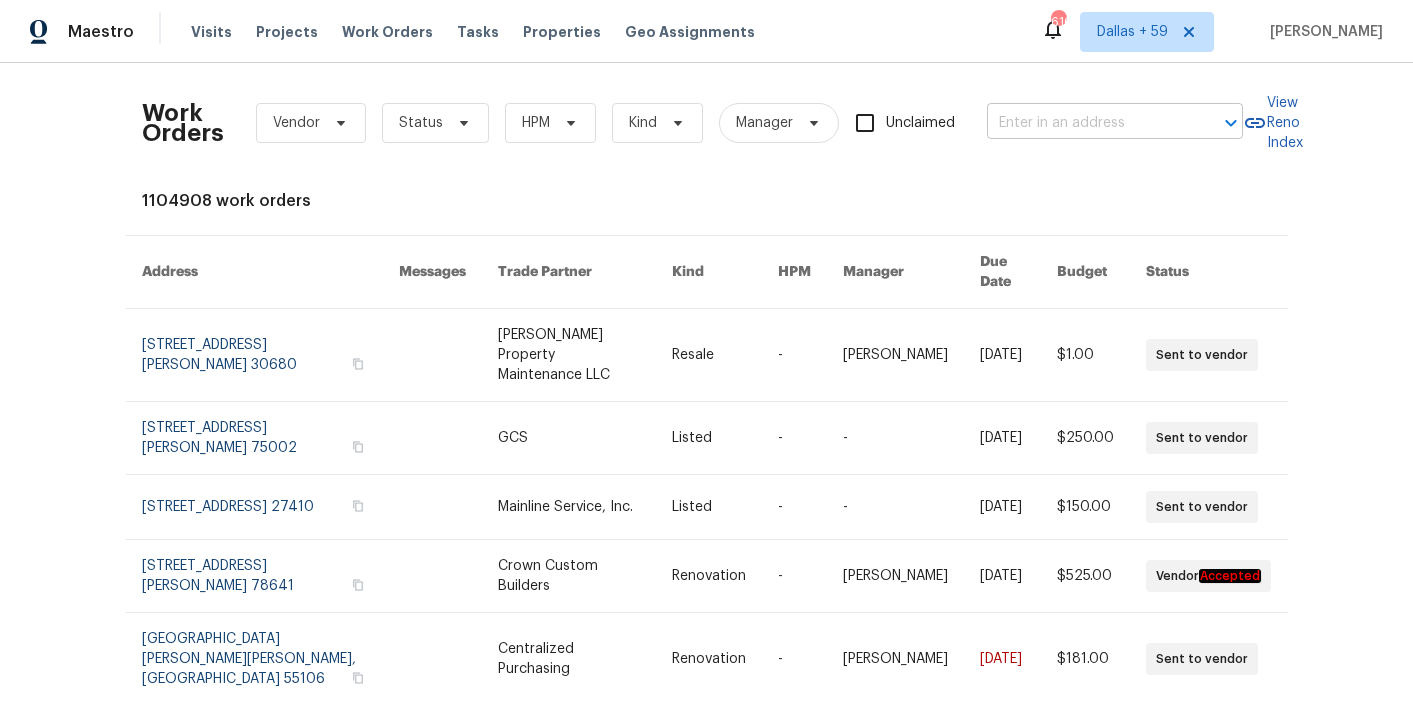 click at bounding box center [1087, 123] 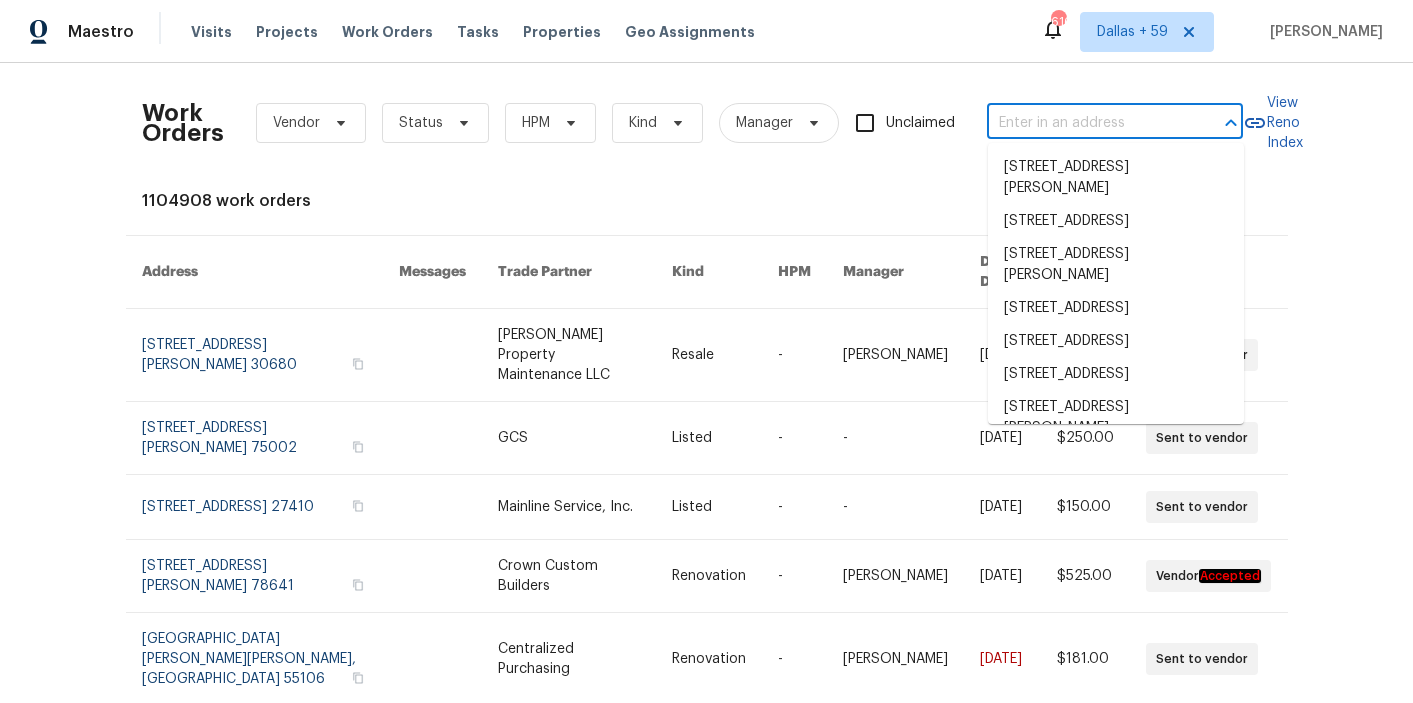 paste on "201 Ashe Bend Dr, Rowlett, TX 75087" 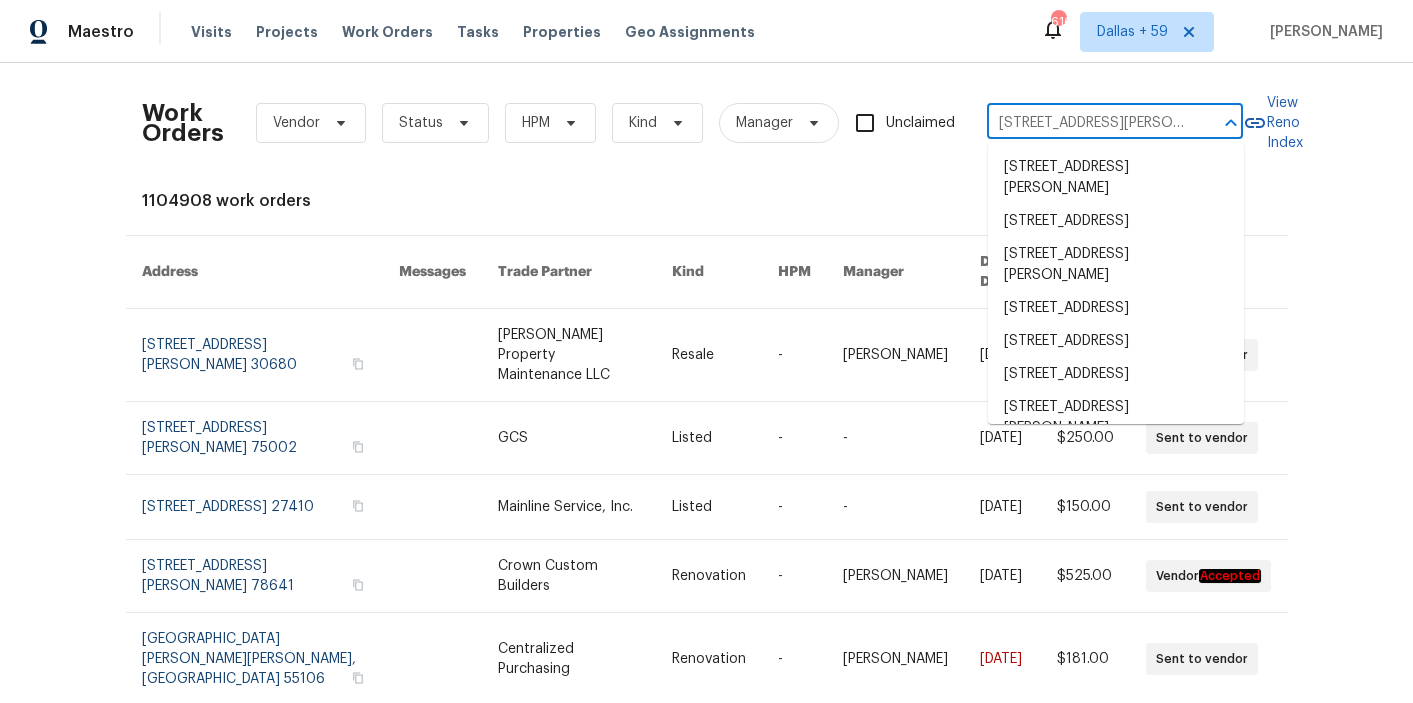scroll, scrollTop: 0, scrollLeft: 52, axis: horizontal 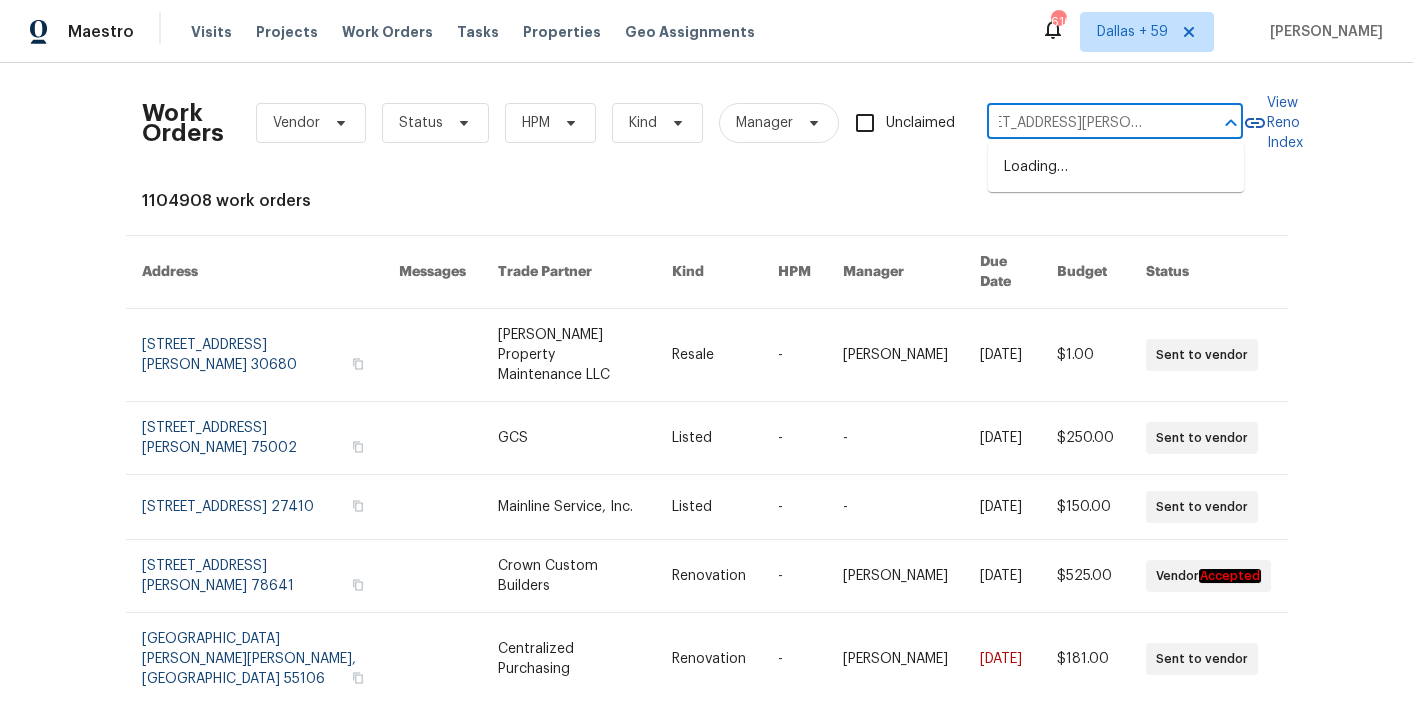 type on "201 Ashe Bend Dr, Rowlett, TX 75087" 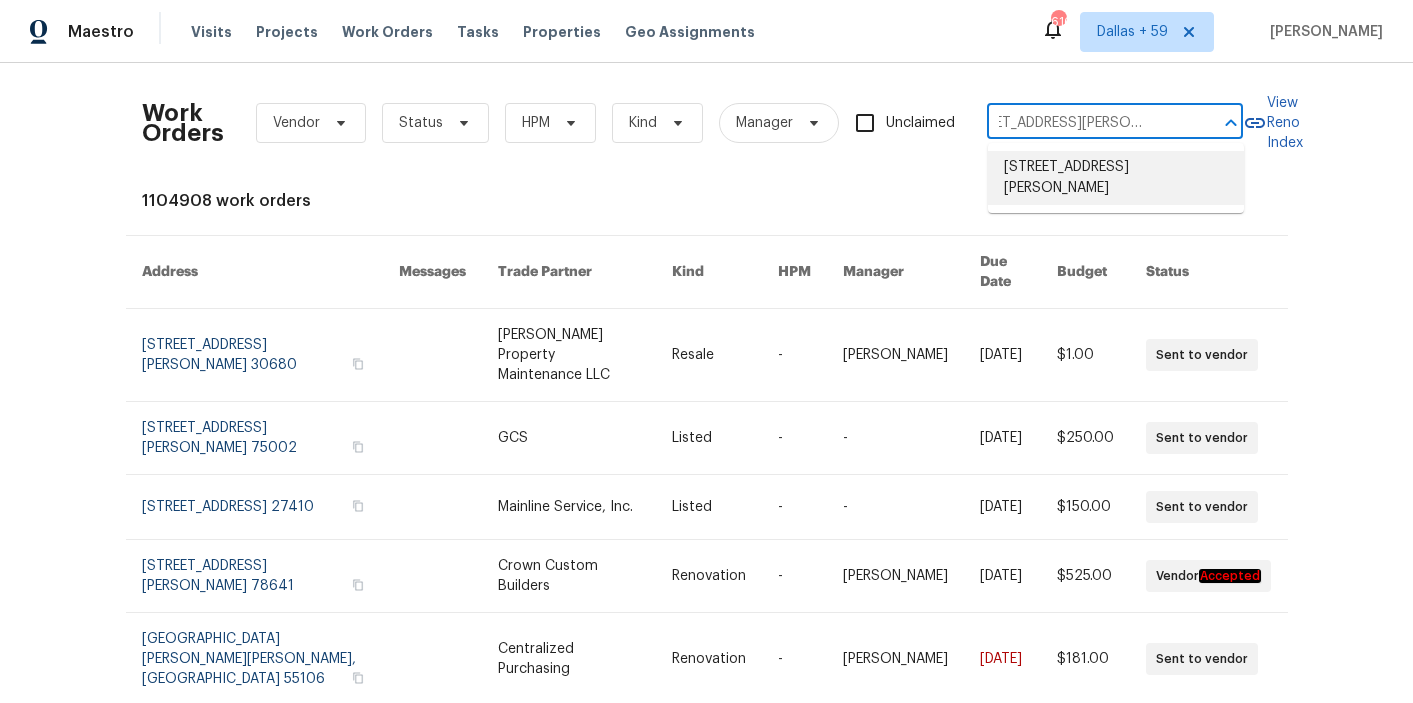 click on "201 Ashe Bend Dr, Rowlett, TX 75087" at bounding box center (1116, 178) 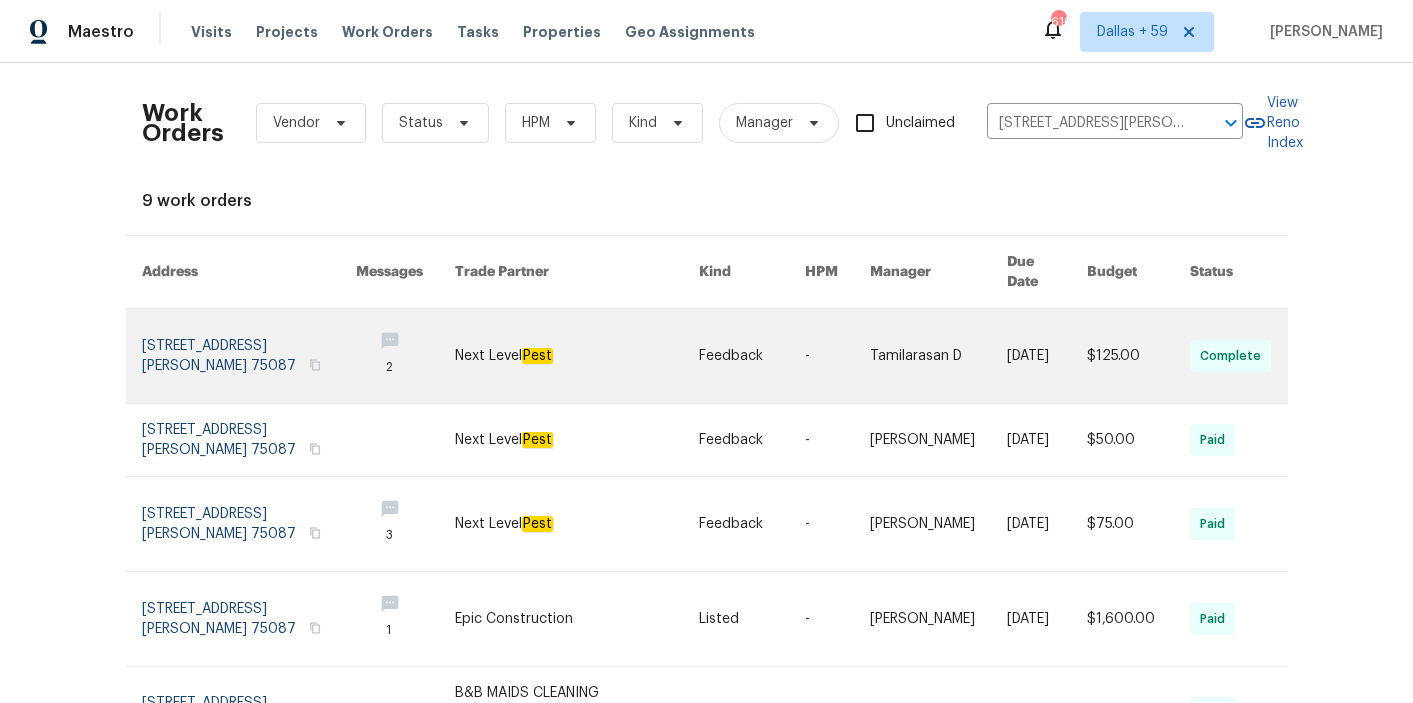 click on "Feedback" at bounding box center [736, 356] 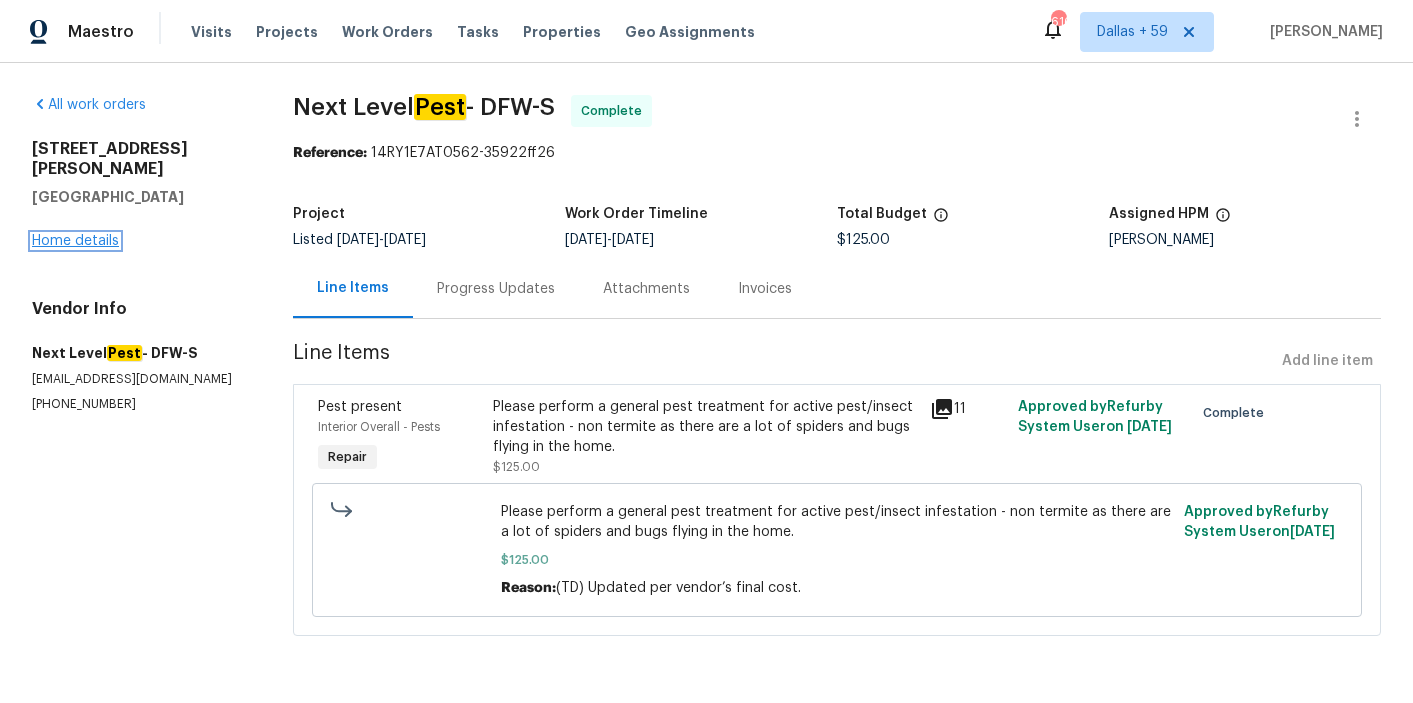 click on "Home details" at bounding box center (75, 241) 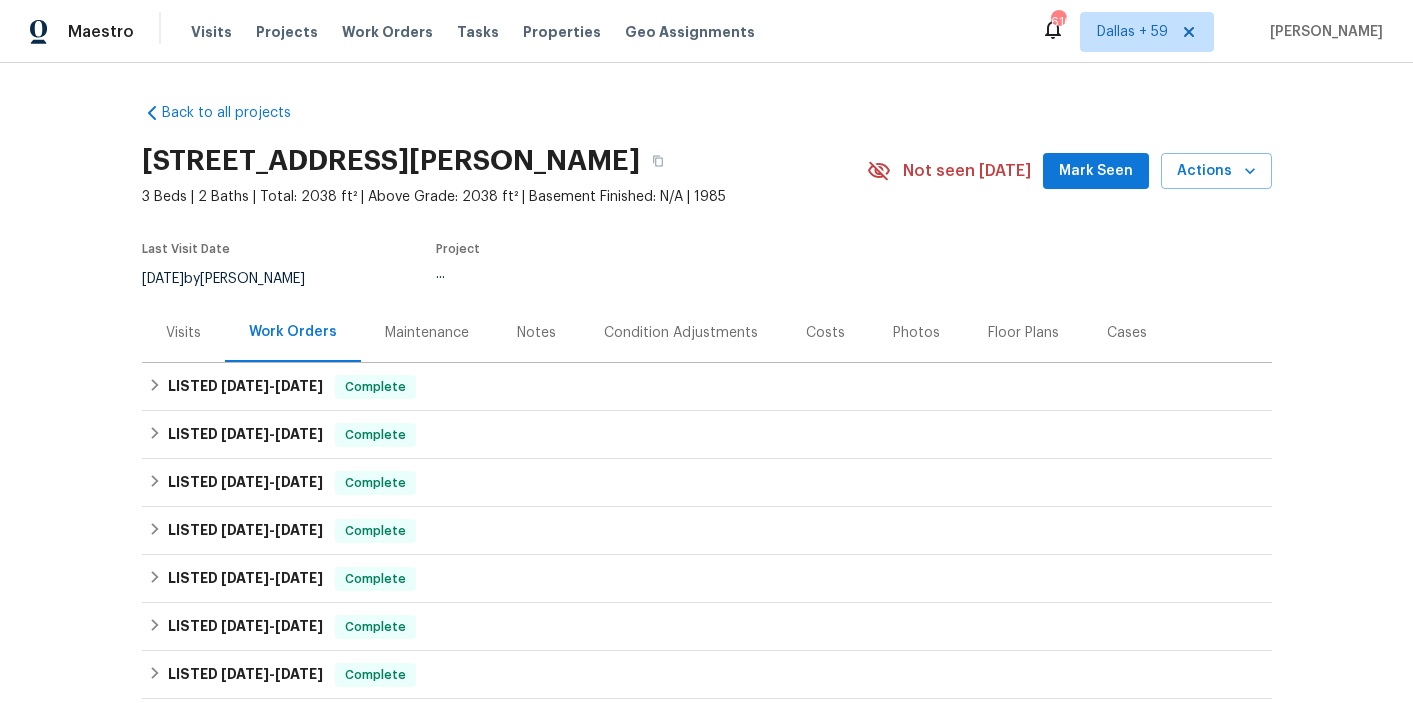 scroll, scrollTop: 114, scrollLeft: 0, axis: vertical 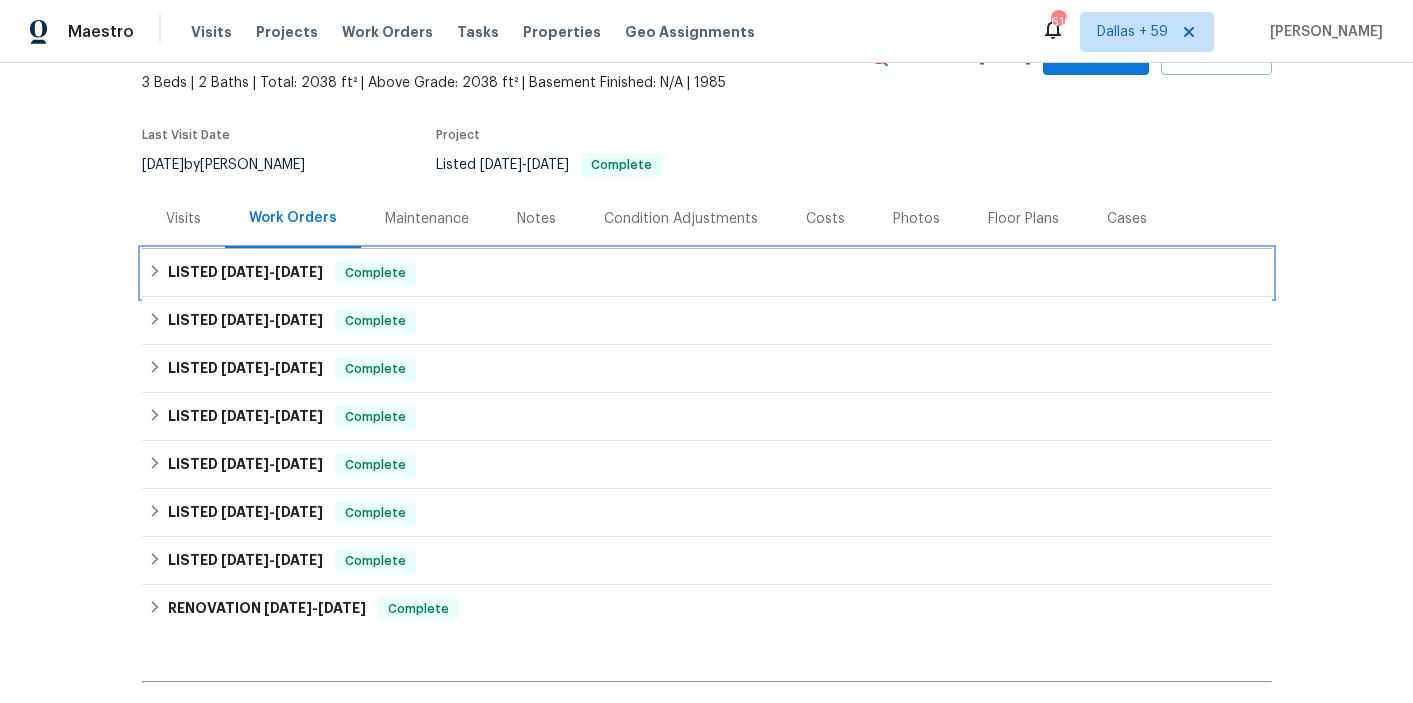 click on "LISTED   7/7/25  -  7/9/25 Complete" at bounding box center [707, 273] 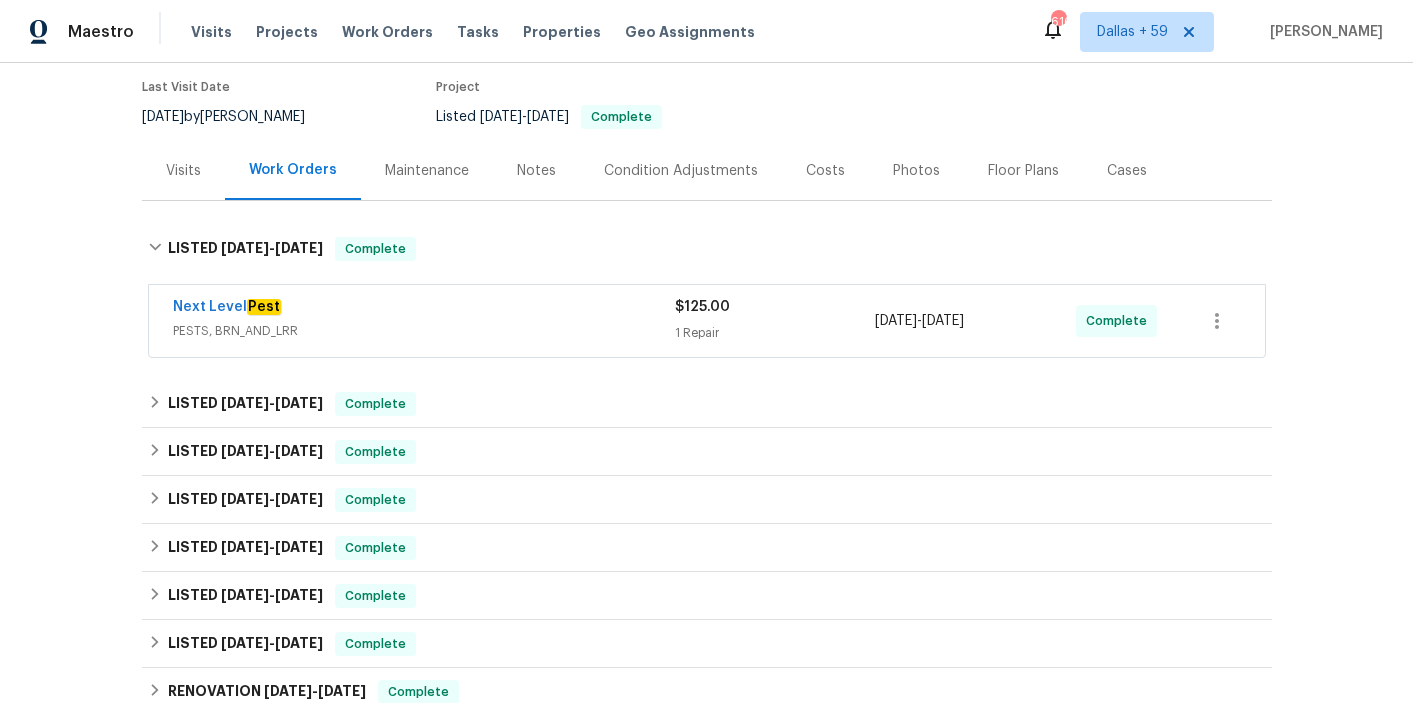 click on "Next Level  Pest" at bounding box center (424, 309) 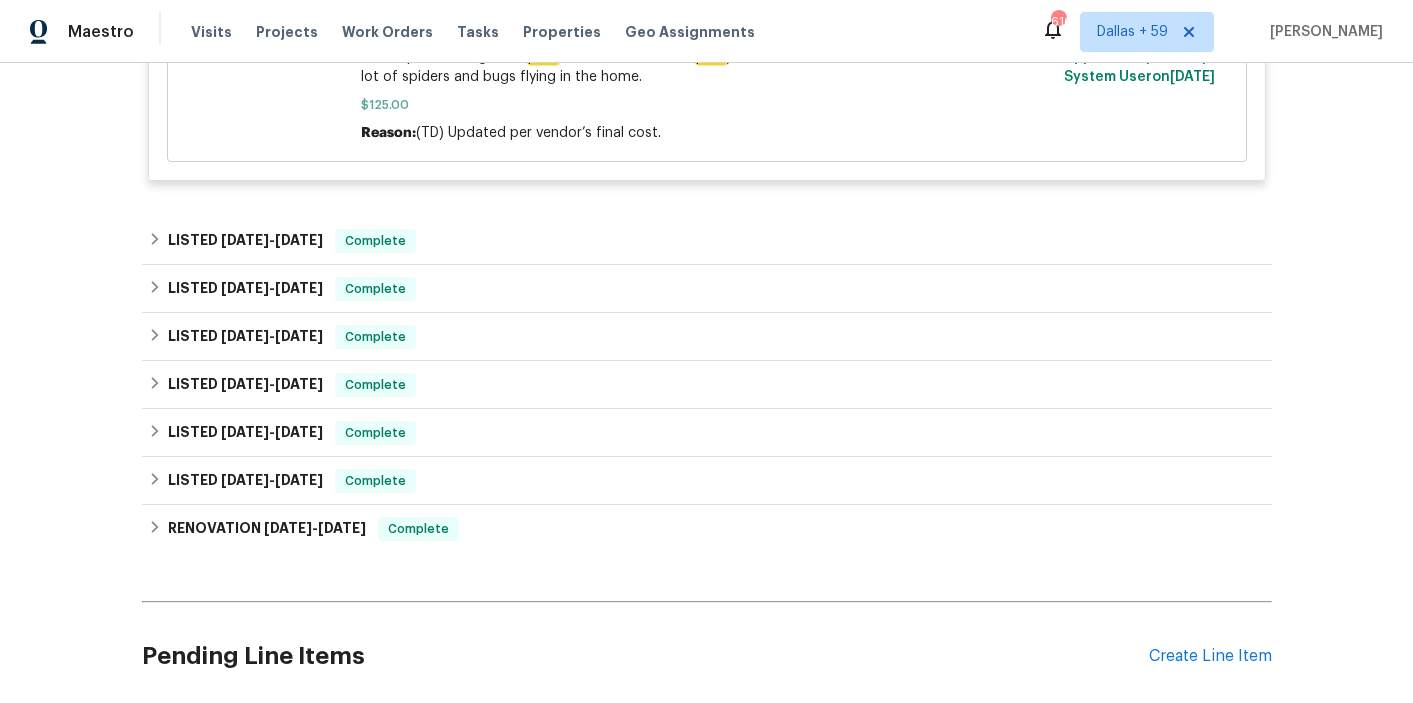 scroll, scrollTop: 667, scrollLeft: 0, axis: vertical 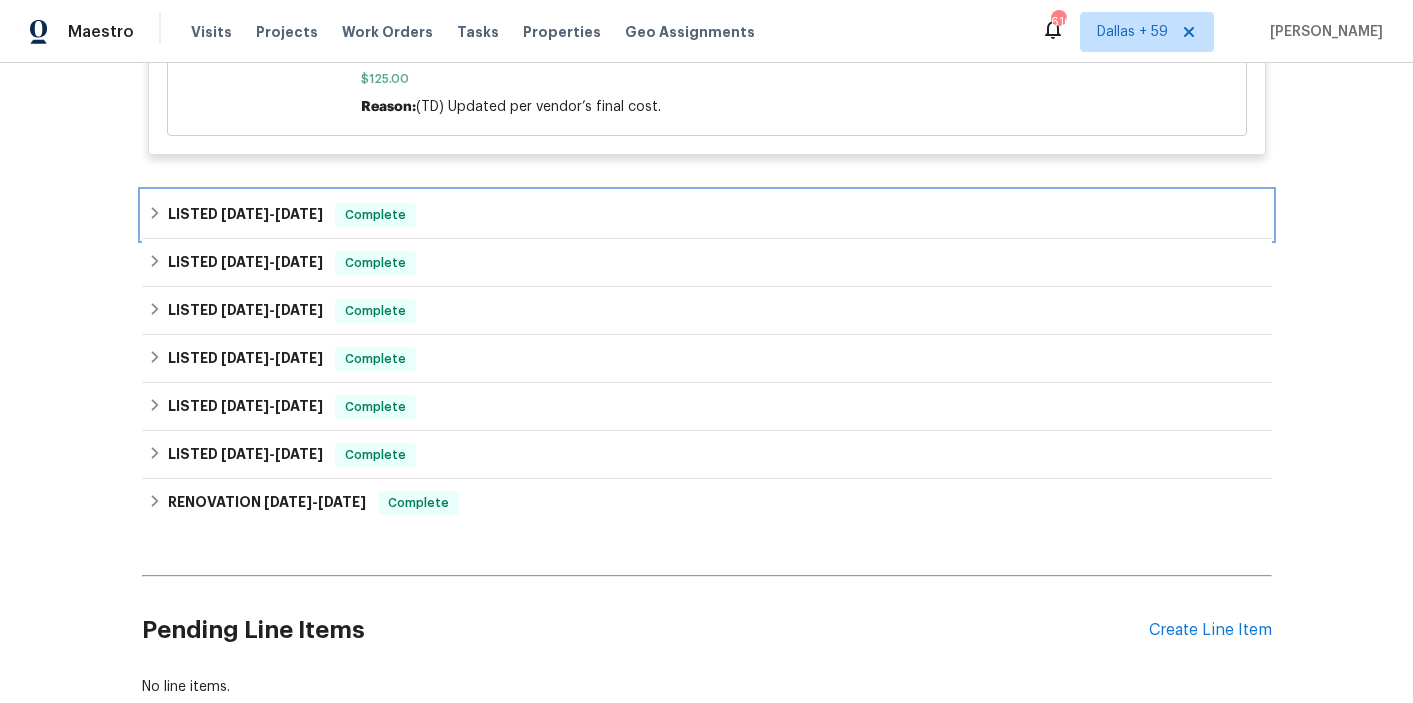 click on "LISTED   6/16/25  -  6/16/25 Complete" at bounding box center [707, 215] 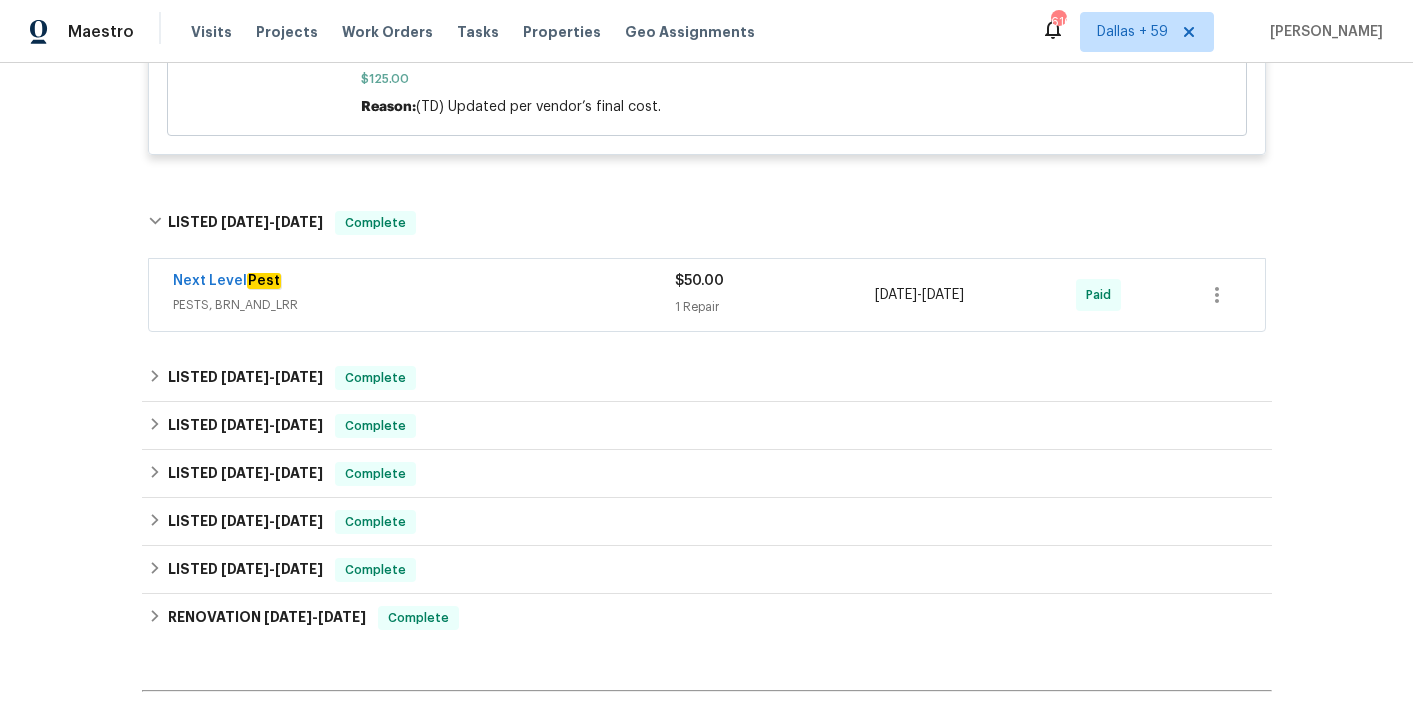 click on "PESTS, BRN_AND_LRR" at bounding box center [424, 305] 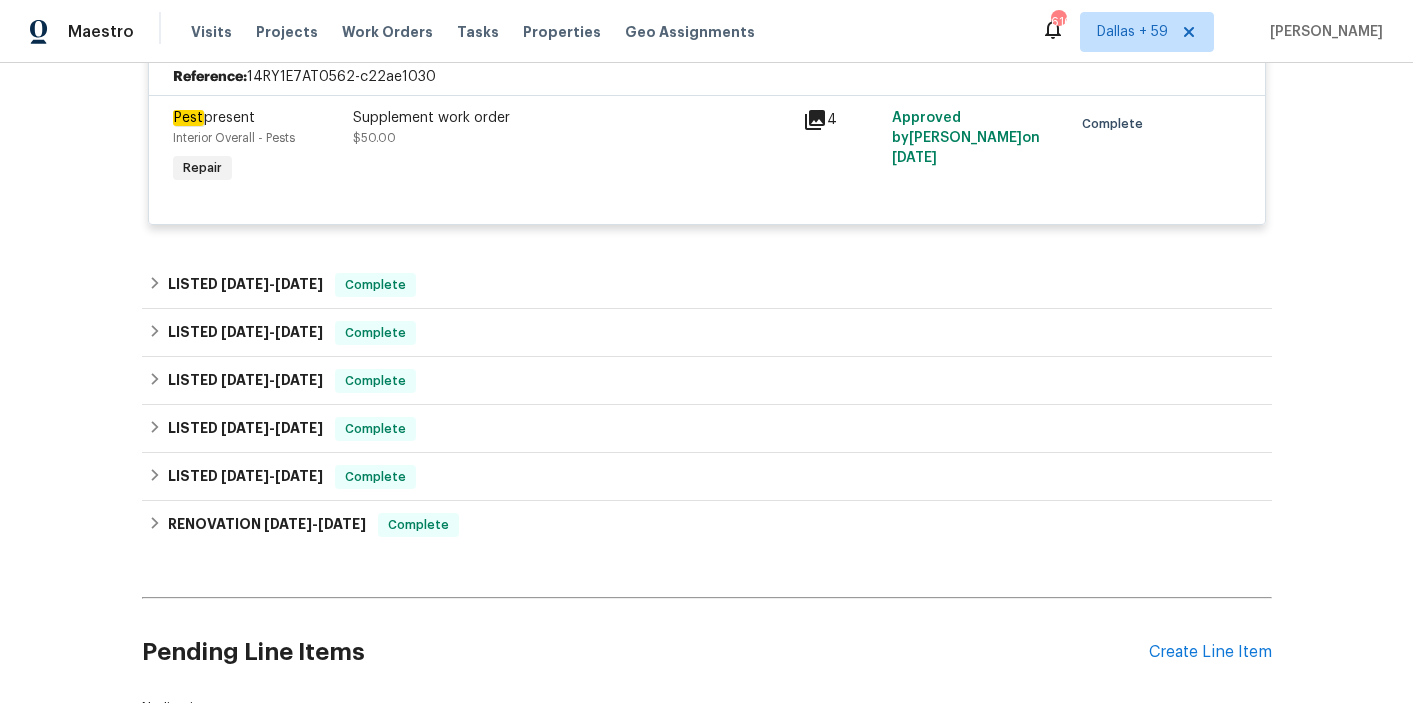 scroll, scrollTop: 956, scrollLeft: 0, axis: vertical 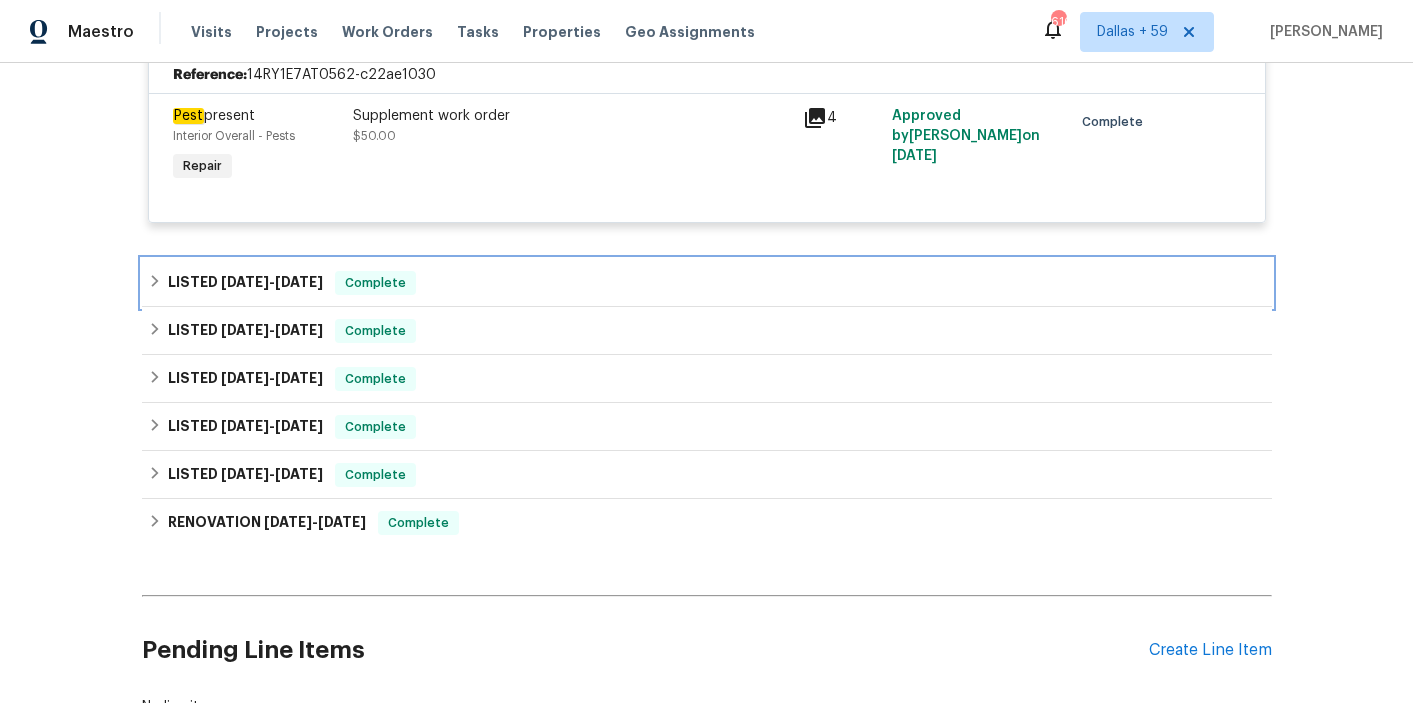 click on "LISTED   6/13/25  -  6/16/25 Complete" at bounding box center (707, 283) 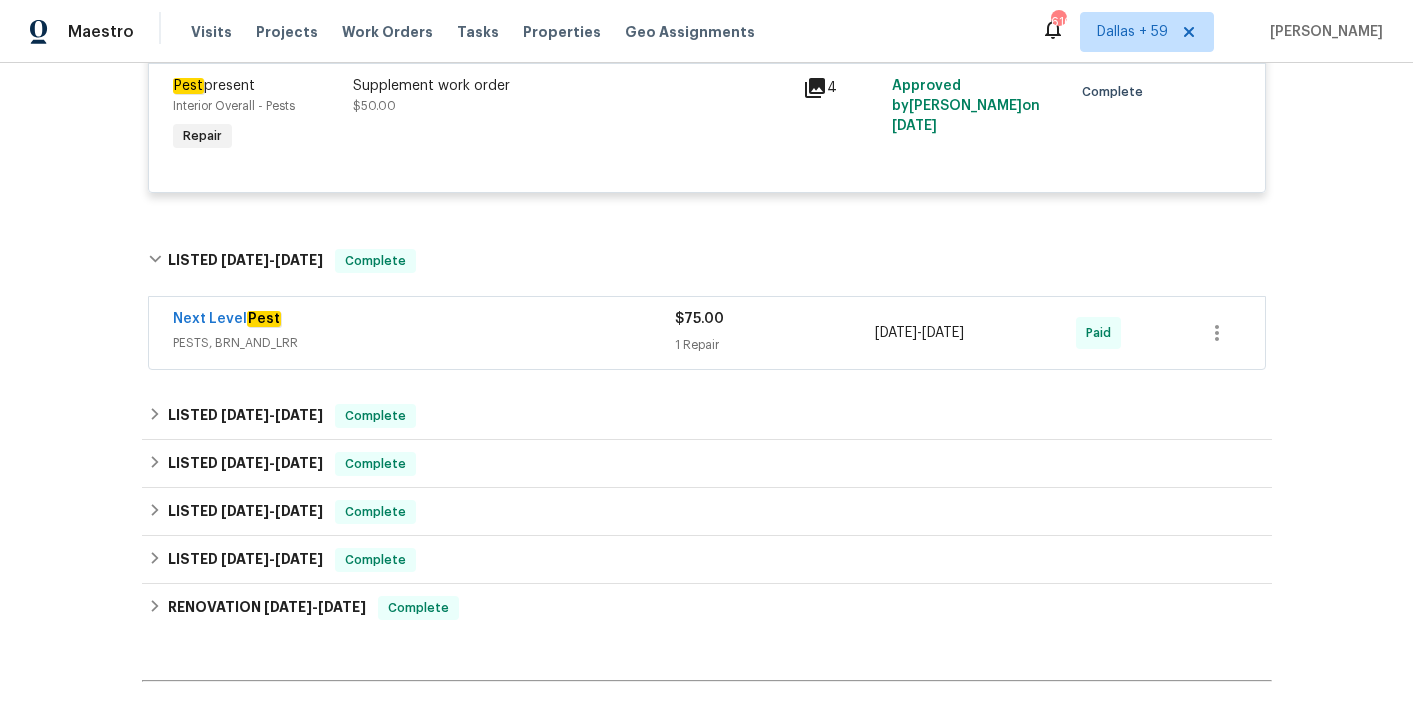 click on "Next Level  Pest" at bounding box center (424, 321) 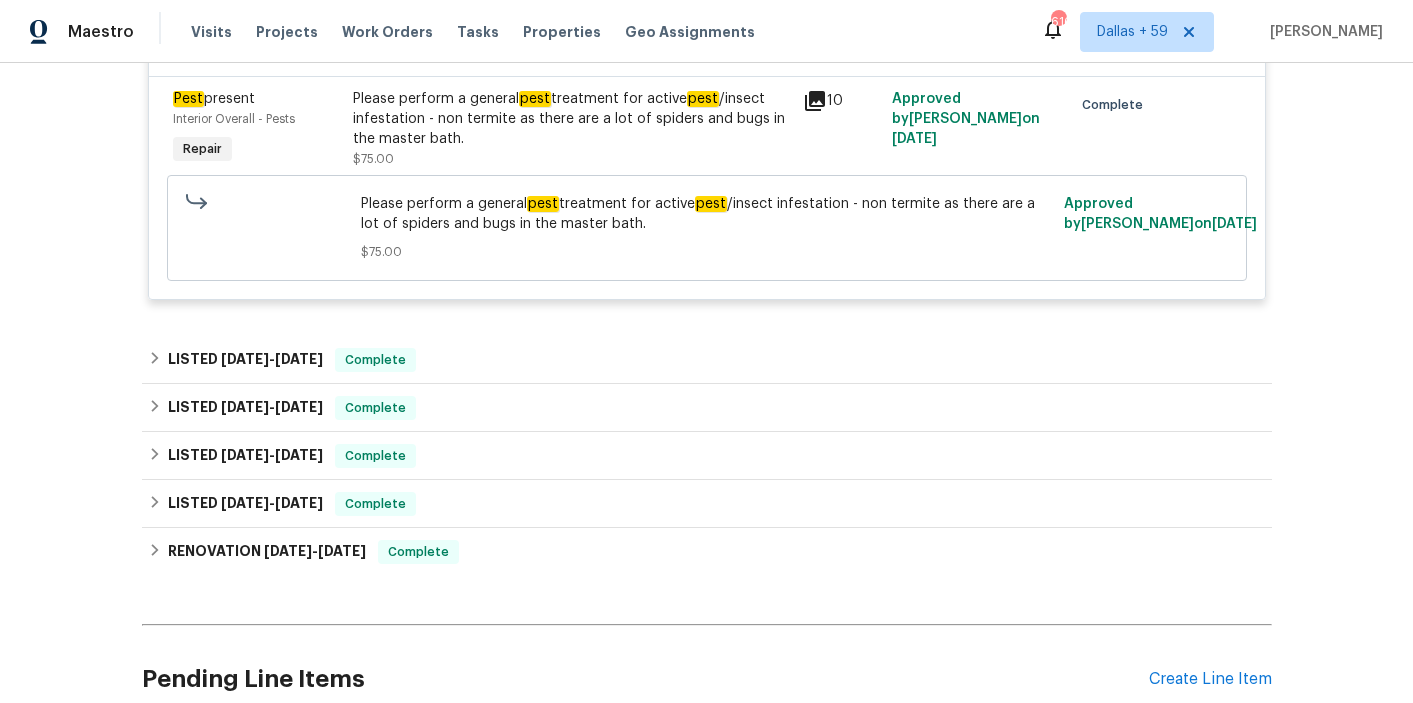 scroll, scrollTop: 1333, scrollLeft: 0, axis: vertical 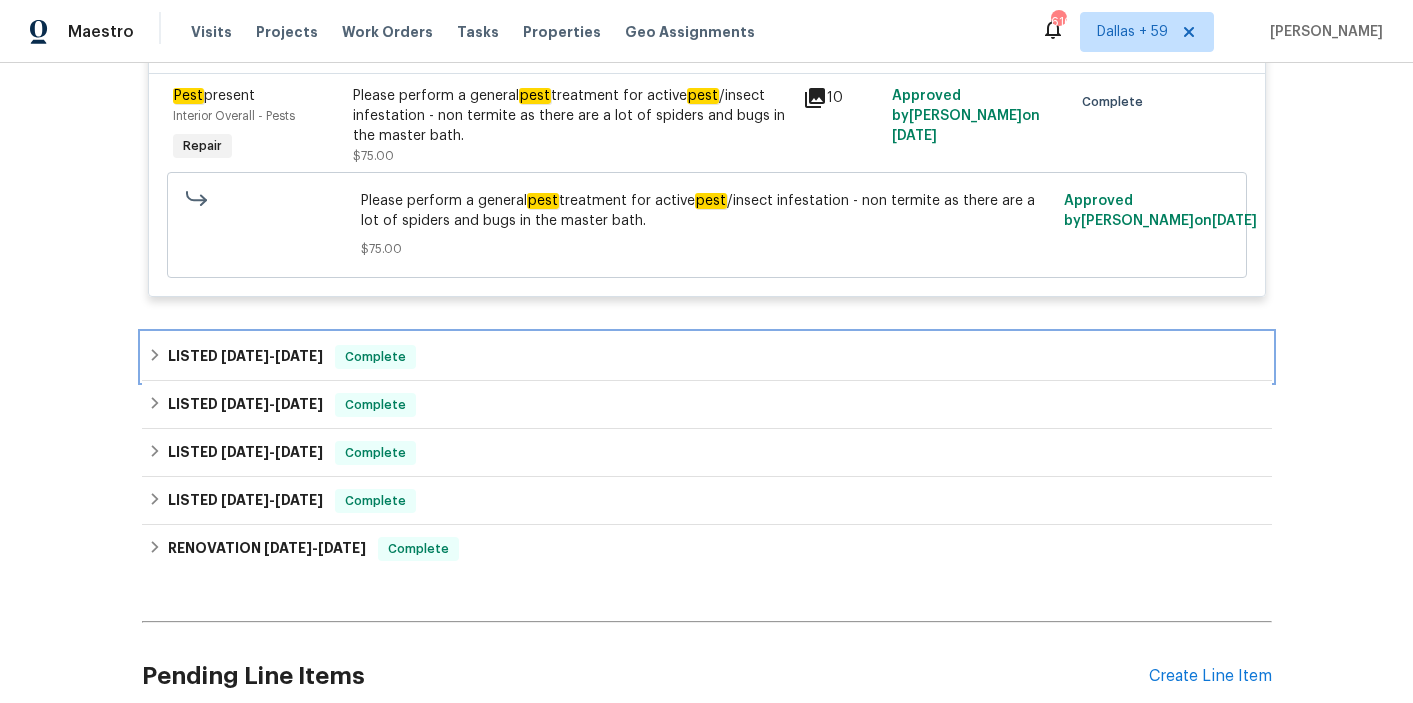click on "LISTED   4/19/25  -  4/23/25 Complete" at bounding box center [707, 357] 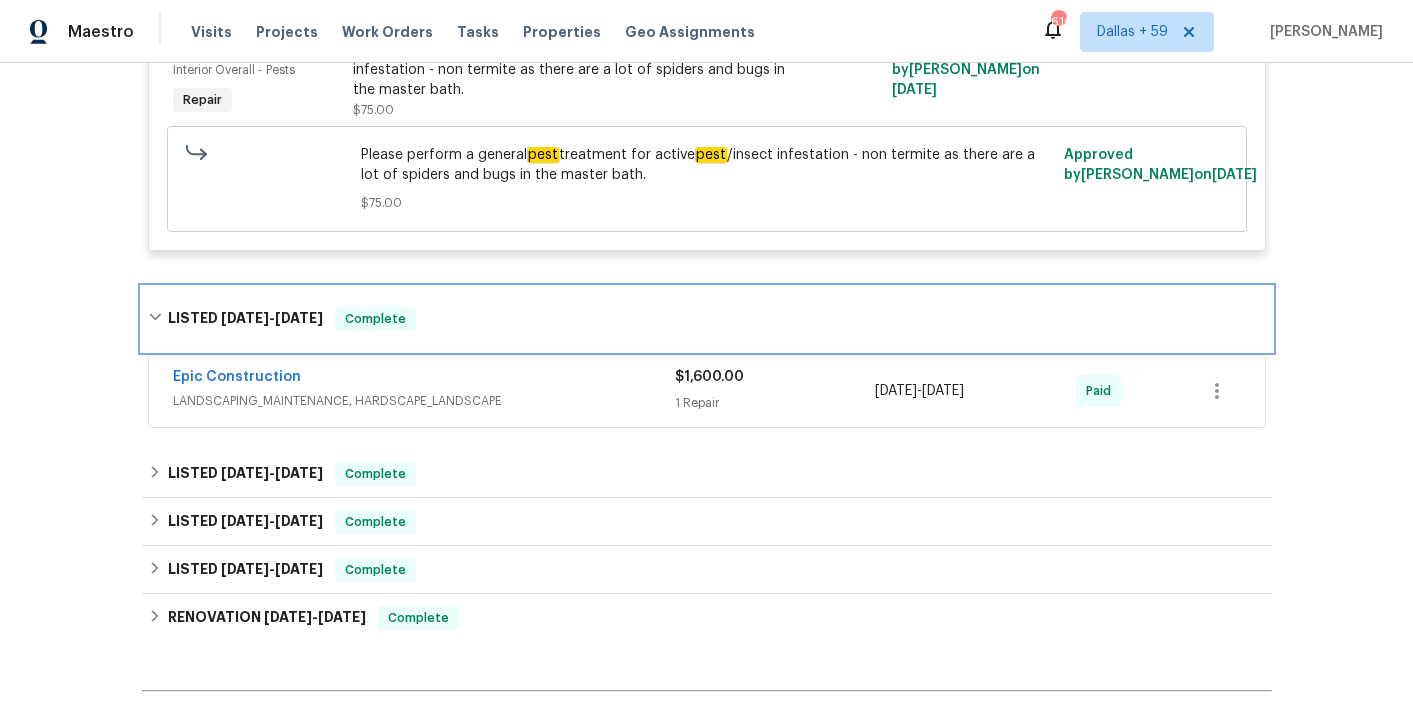 scroll, scrollTop: 1381, scrollLeft: 0, axis: vertical 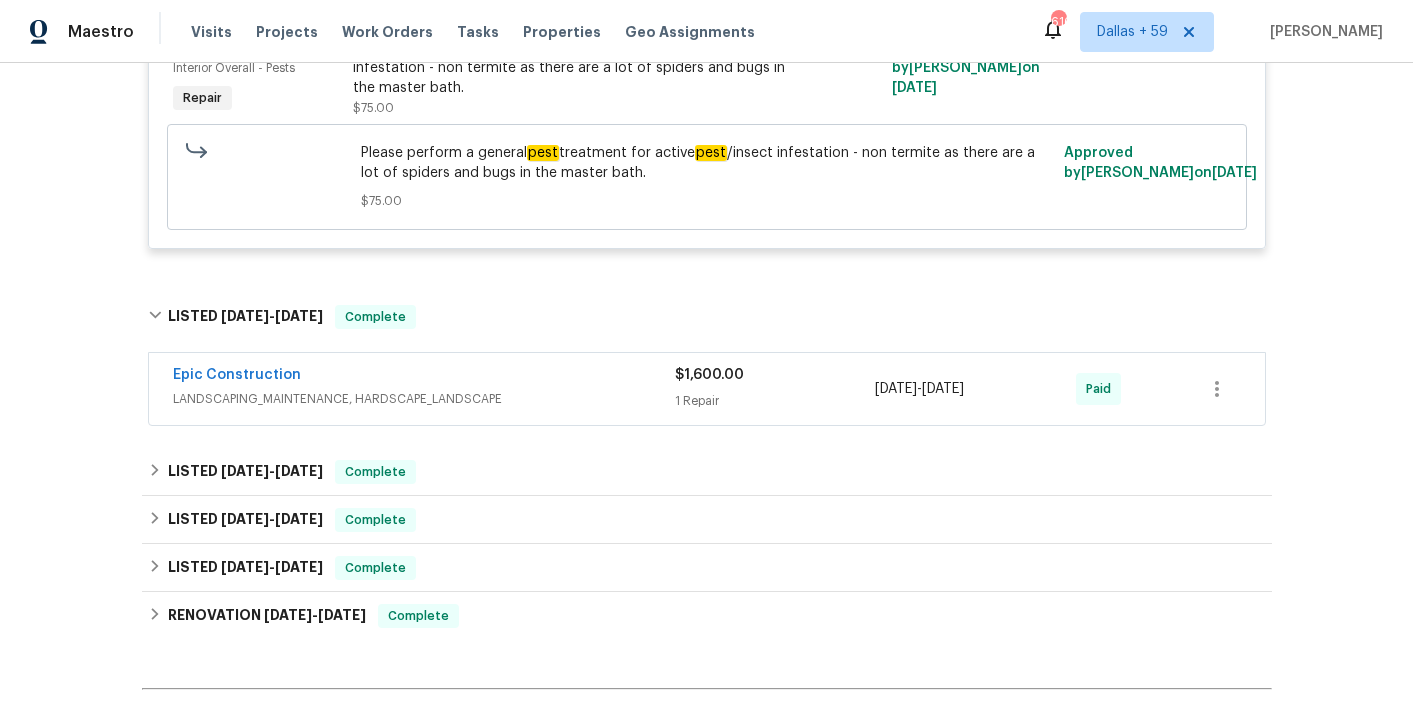 click on "LANDSCAPING_MAINTENANCE, HARDSCAPE_LANDSCAPE" at bounding box center (424, 399) 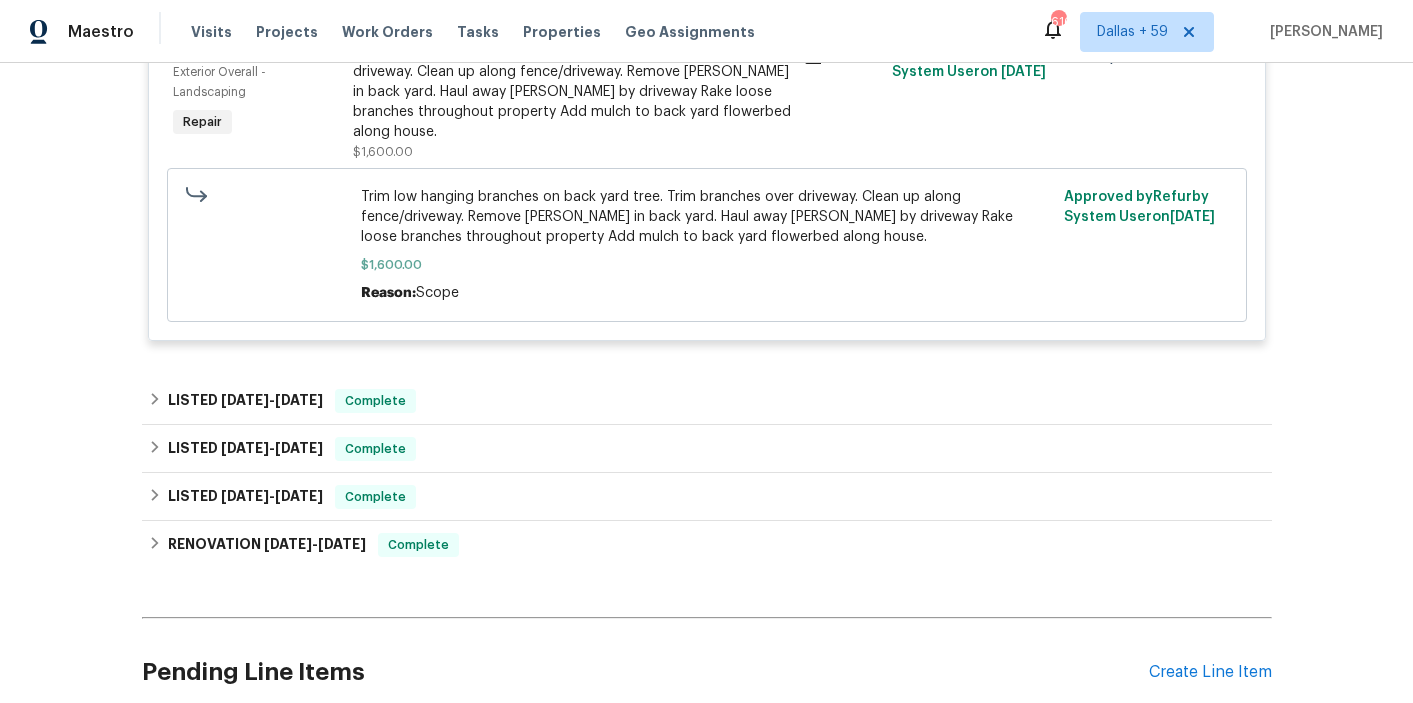 scroll, scrollTop: 2003, scrollLeft: 0, axis: vertical 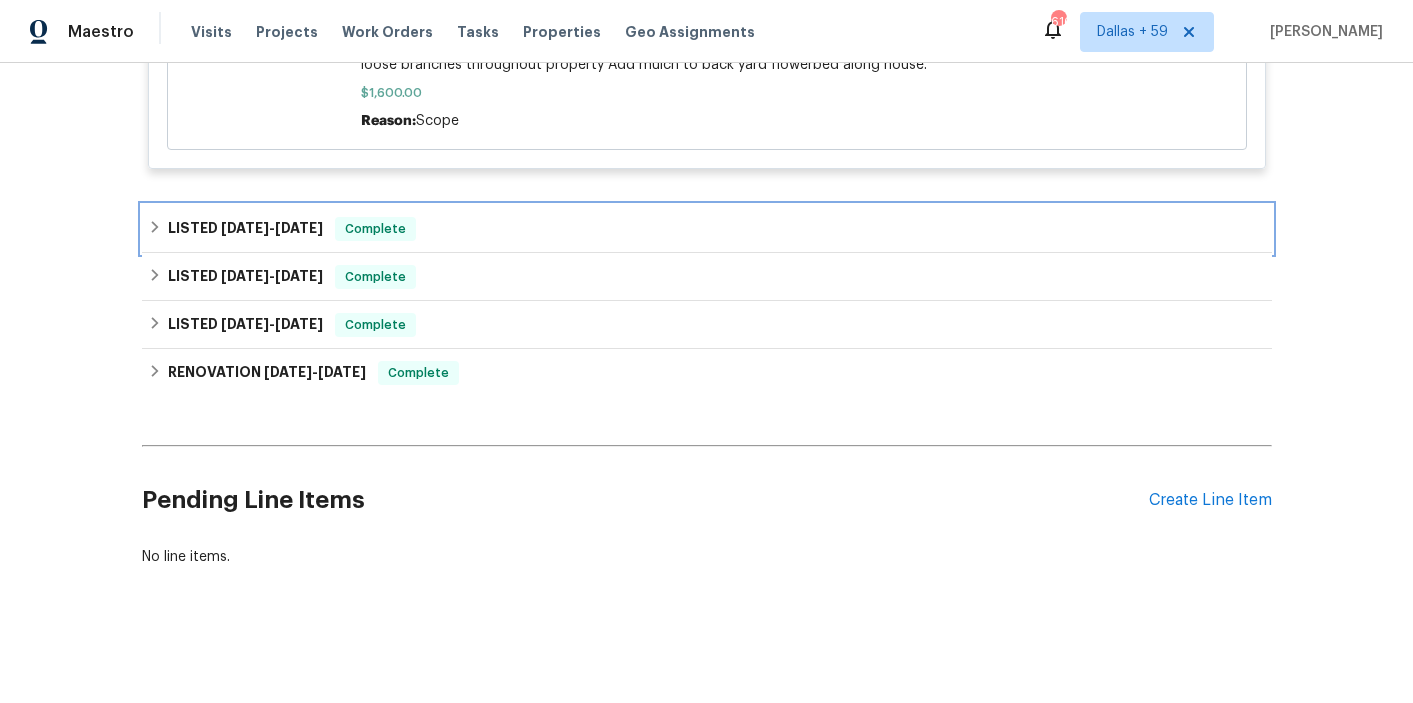 click on "LISTED   4/19/25  -  4/23/25 Complete" at bounding box center (707, 229) 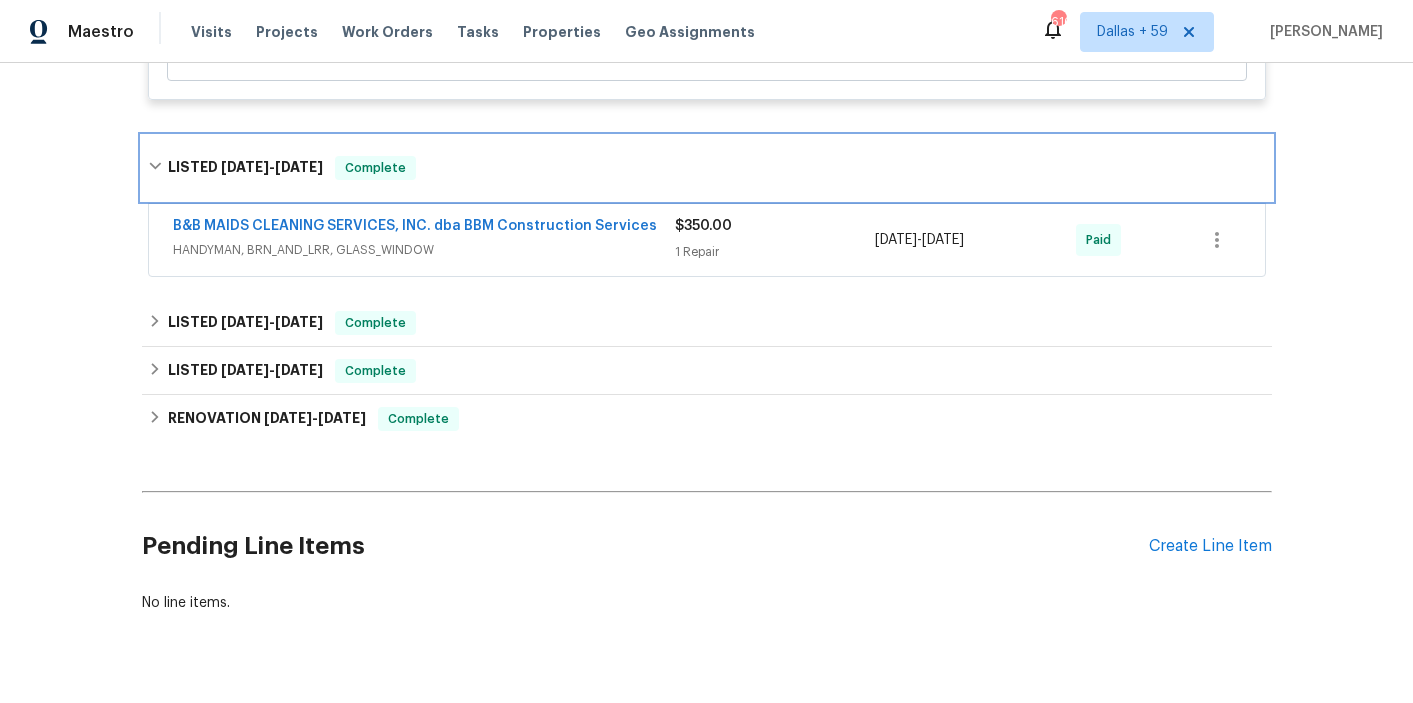 scroll, scrollTop: 2079, scrollLeft: 0, axis: vertical 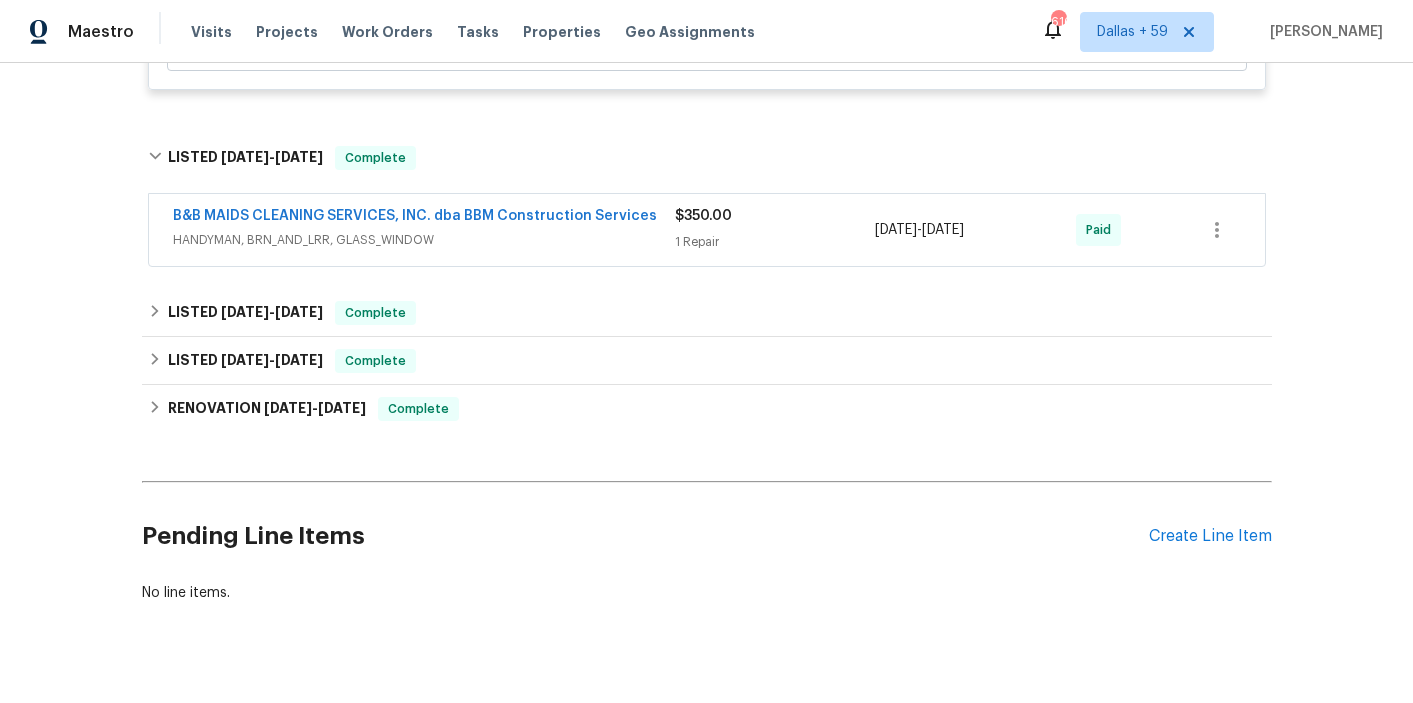 click on "HANDYMAN, BRN_AND_LRR, GLASS_WINDOW" at bounding box center (424, 240) 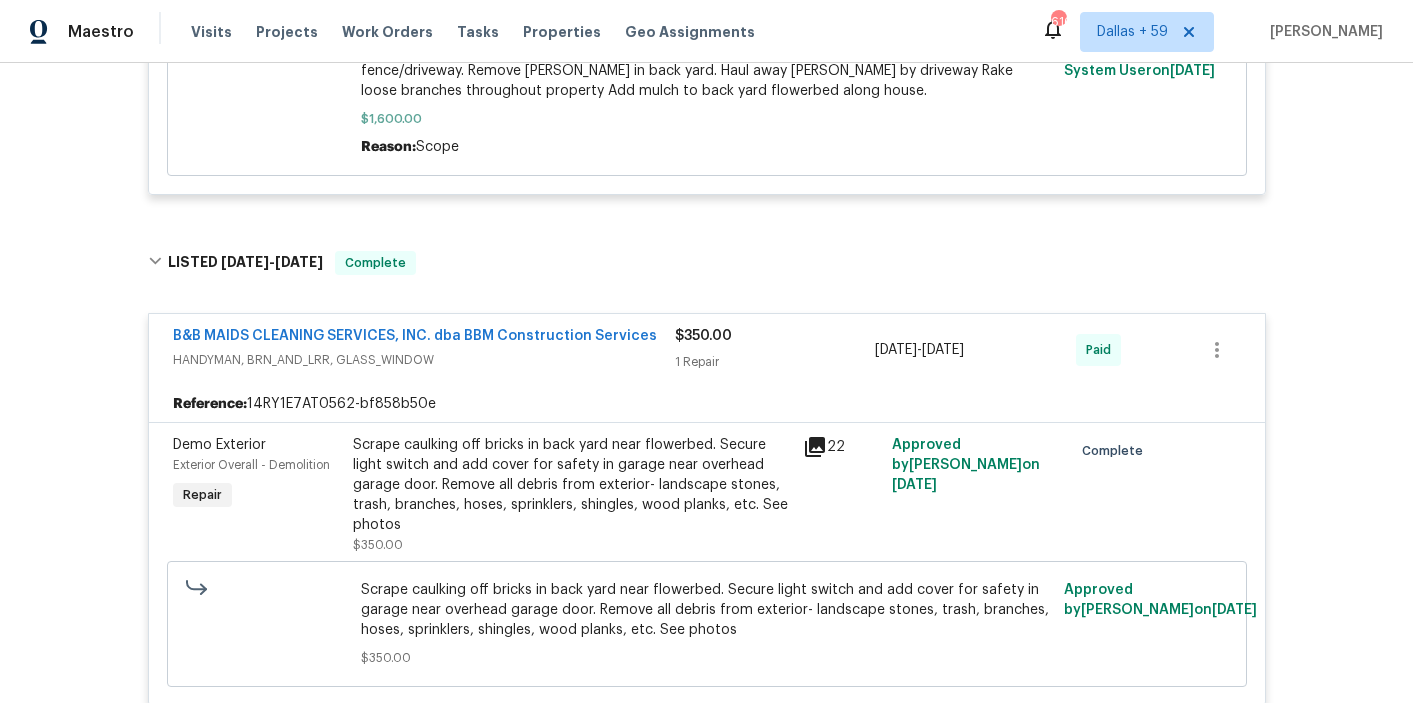 scroll, scrollTop: 2466, scrollLeft: 0, axis: vertical 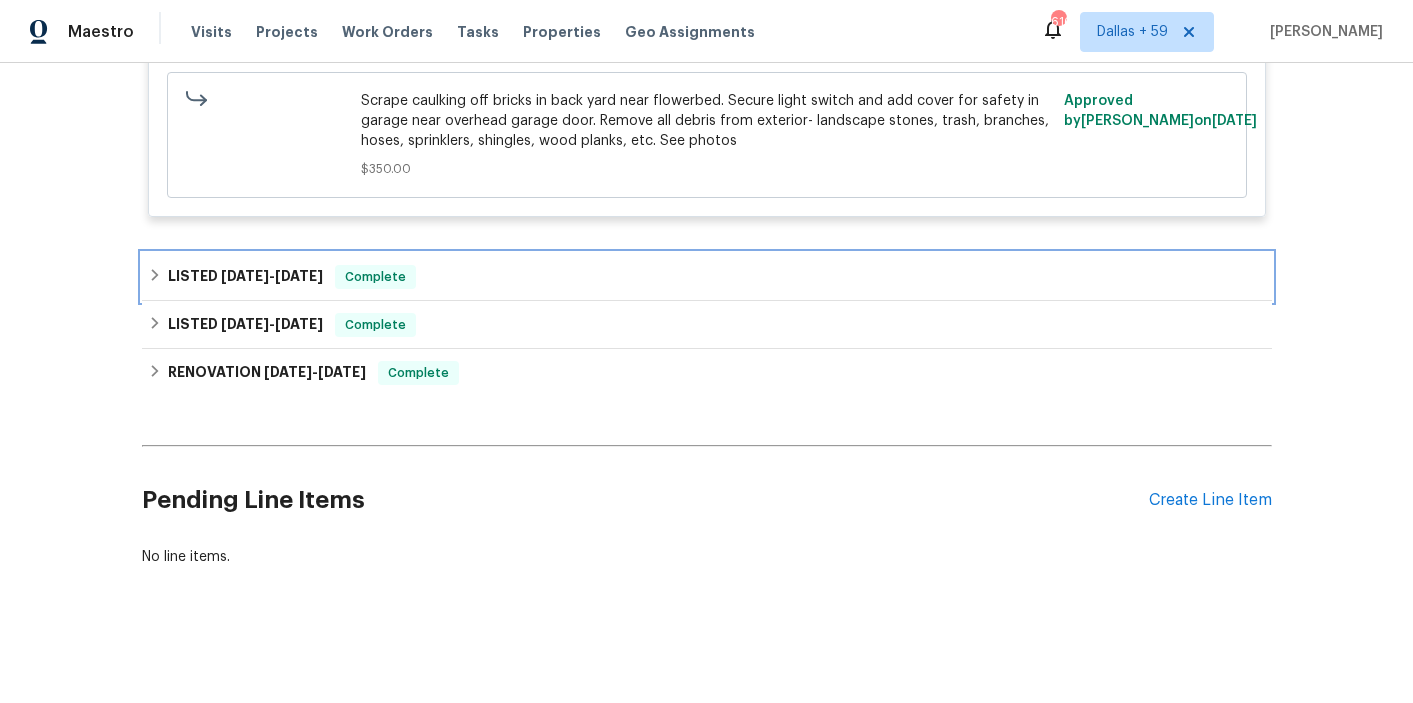 click on "LISTED   3/4/25  -  3/6/25 Complete" at bounding box center (707, 277) 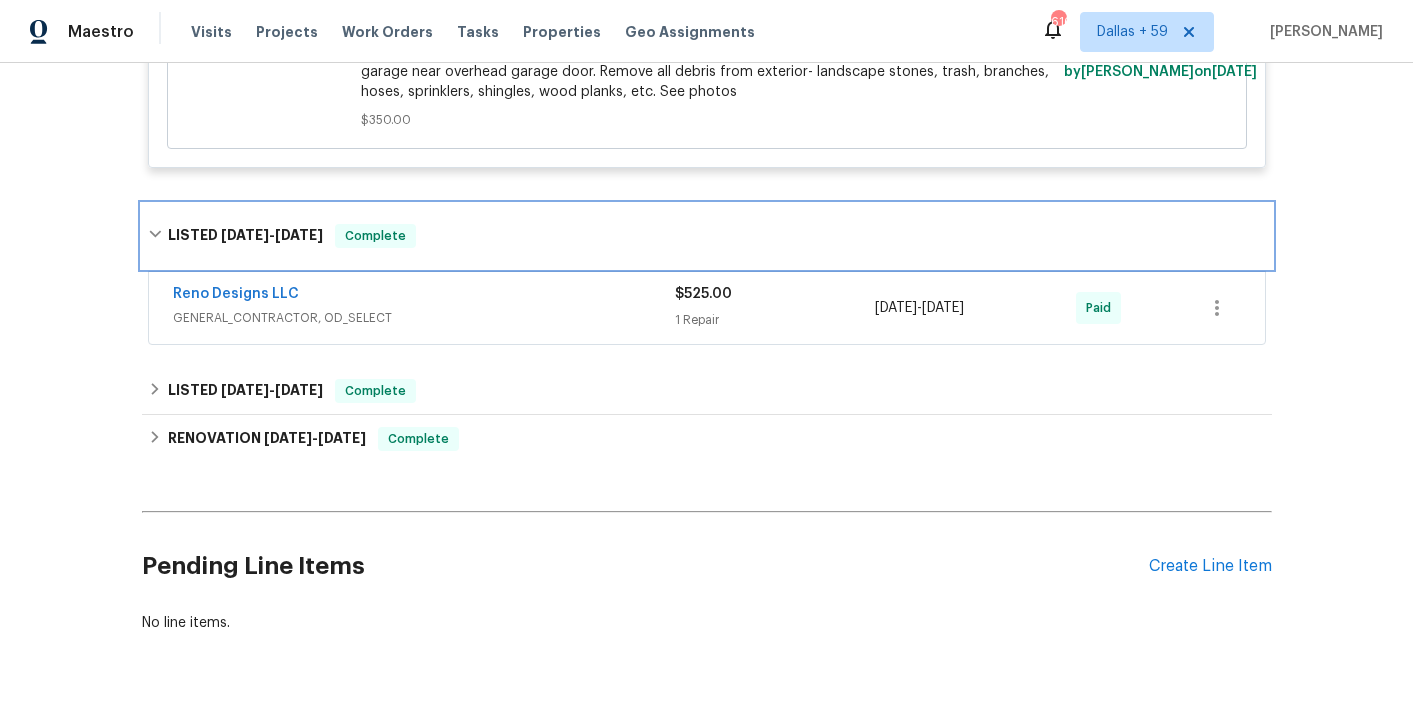 scroll, scrollTop: 2522, scrollLeft: 0, axis: vertical 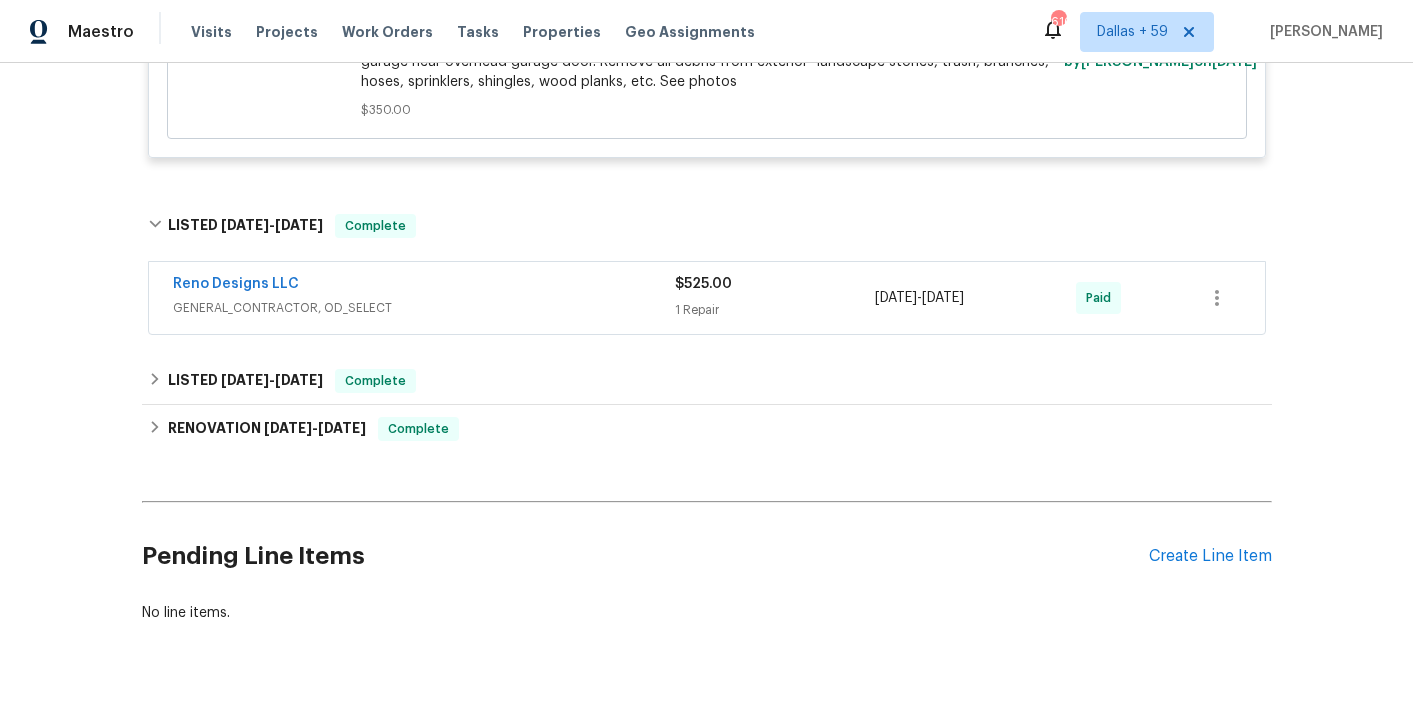 click on "Reno Designs LLC" at bounding box center [424, 286] 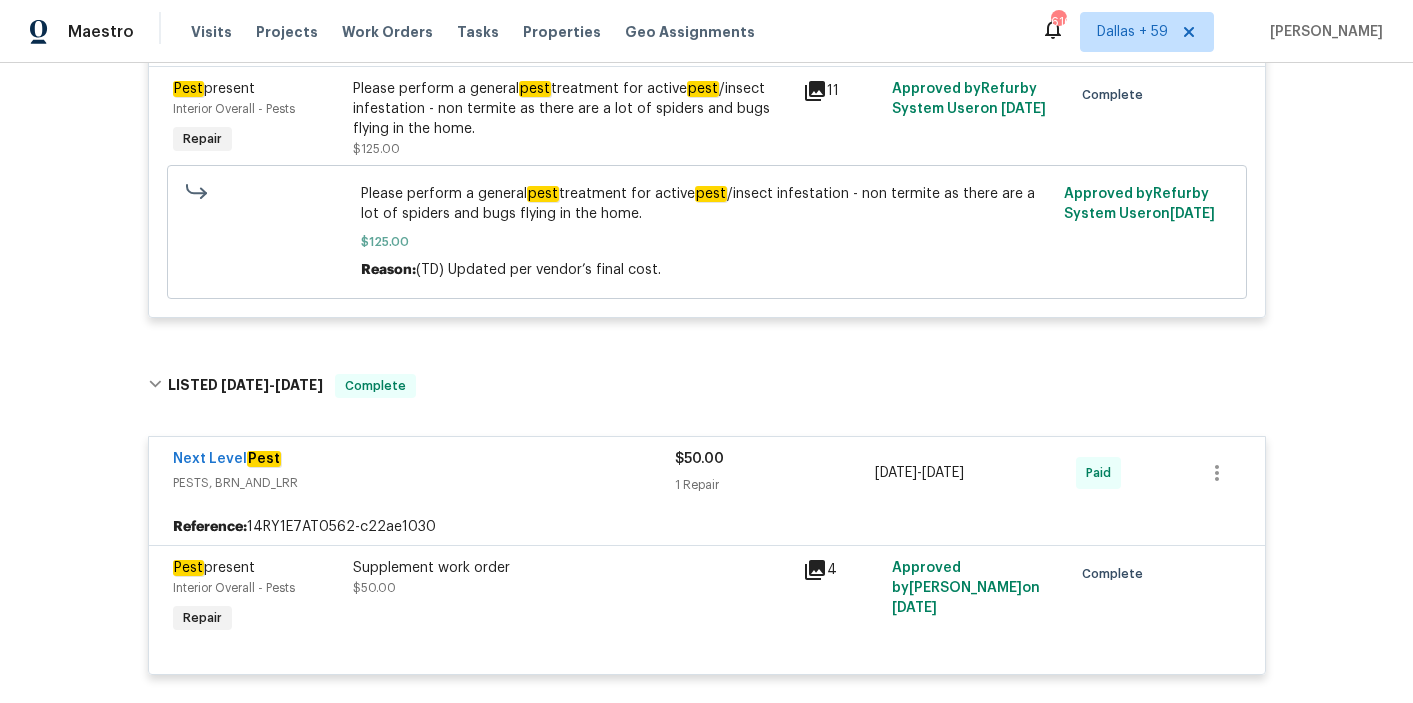 scroll, scrollTop: 93, scrollLeft: 0, axis: vertical 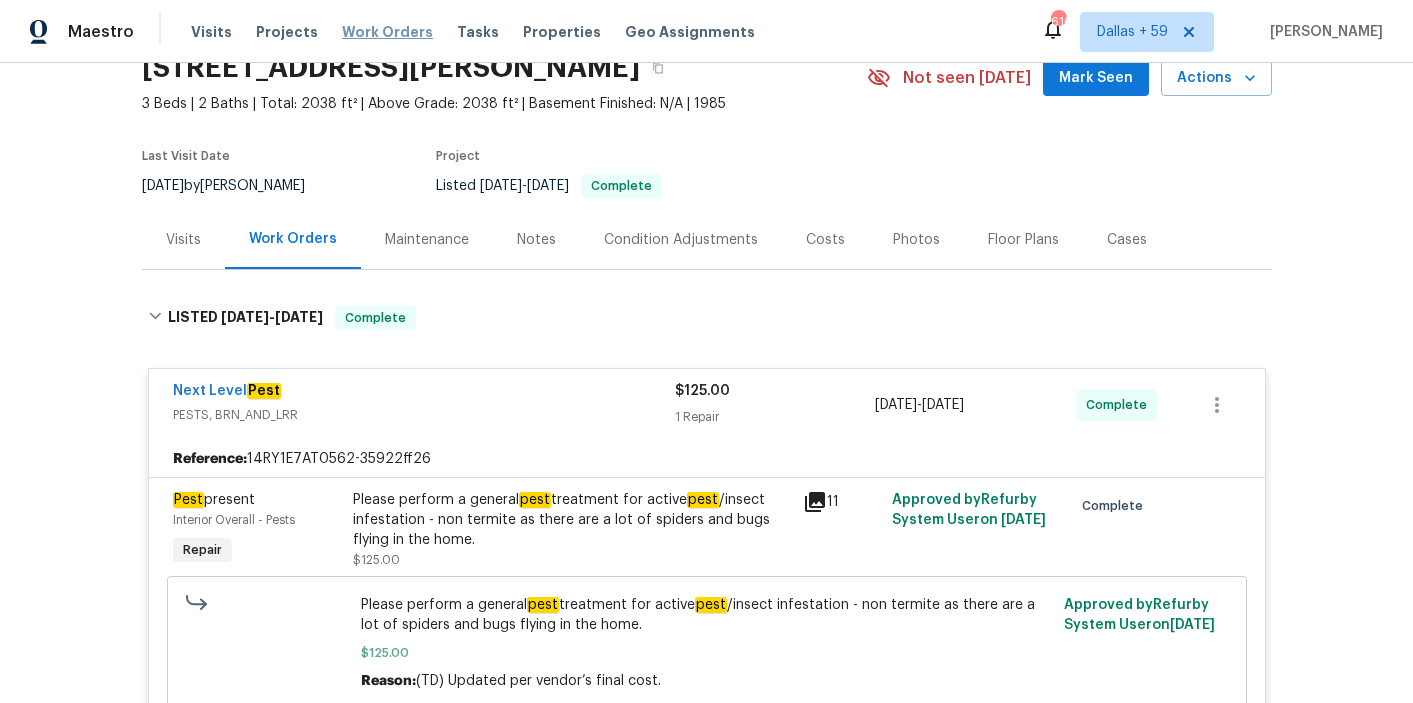 click on "Work Orders" at bounding box center (387, 32) 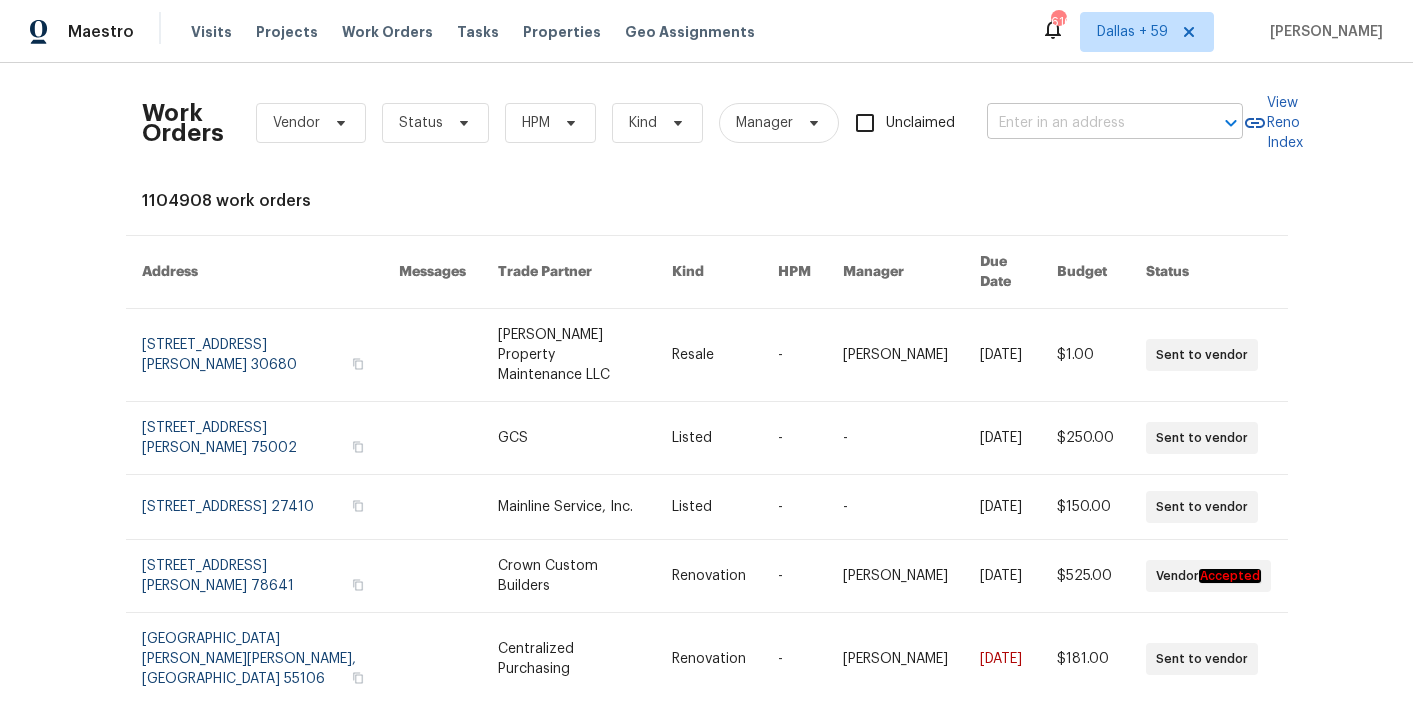 click at bounding box center (1087, 123) 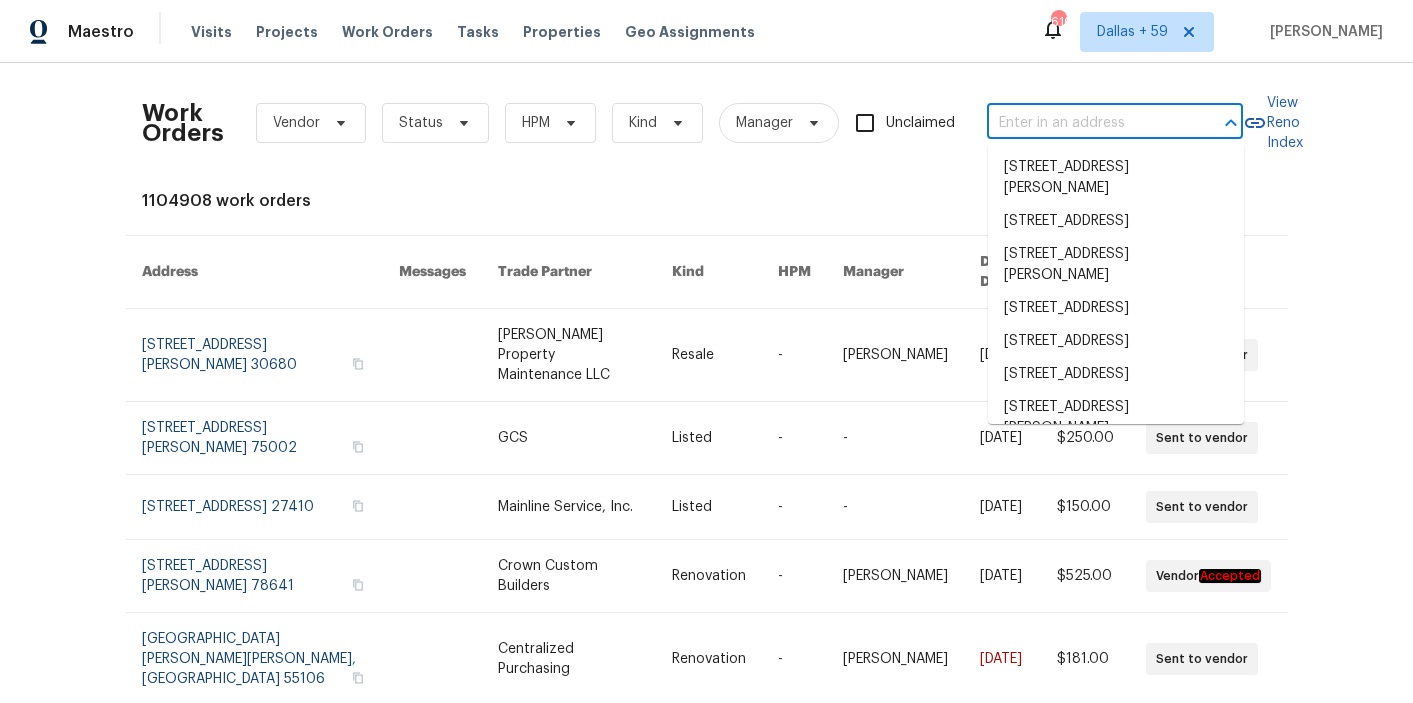 paste on "8004 Stevie Oaks Ln Charlotte, NC 28215" 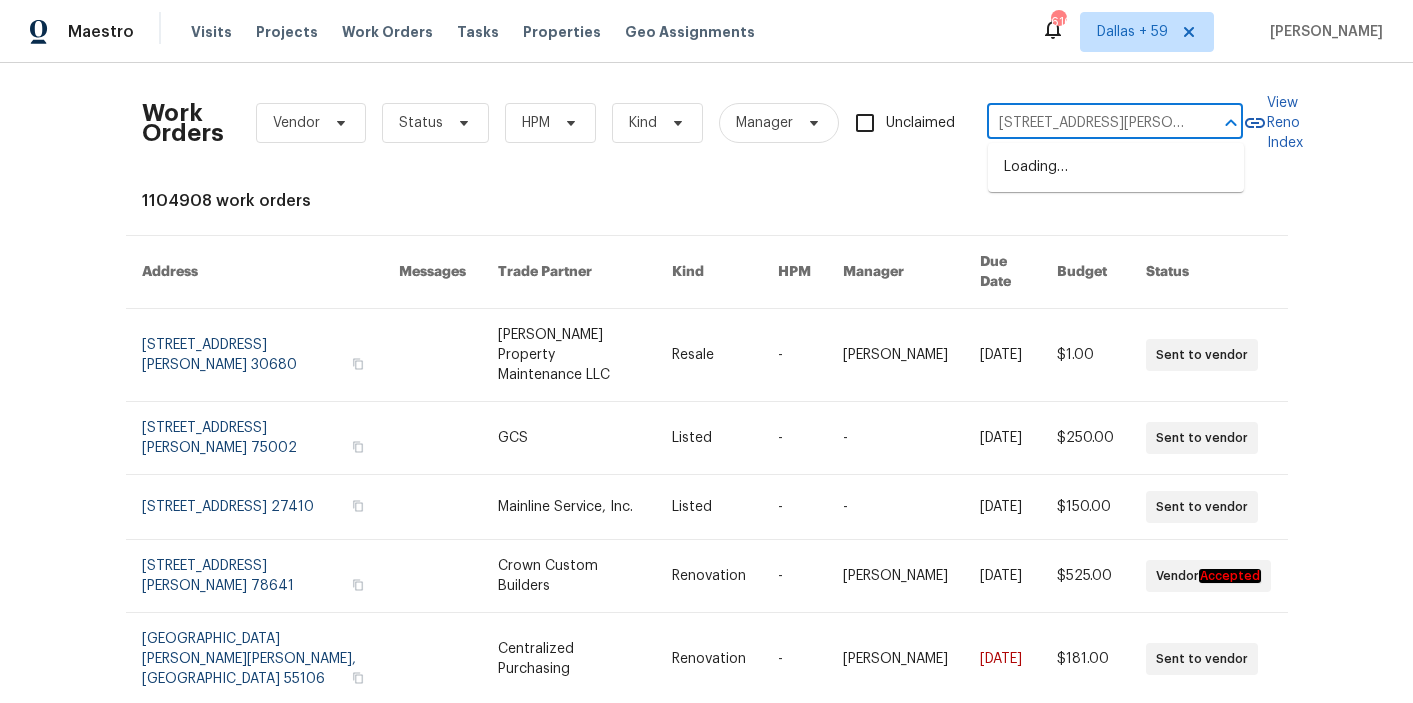 scroll, scrollTop: 0, scrollLeft: 82, axis: horizontal 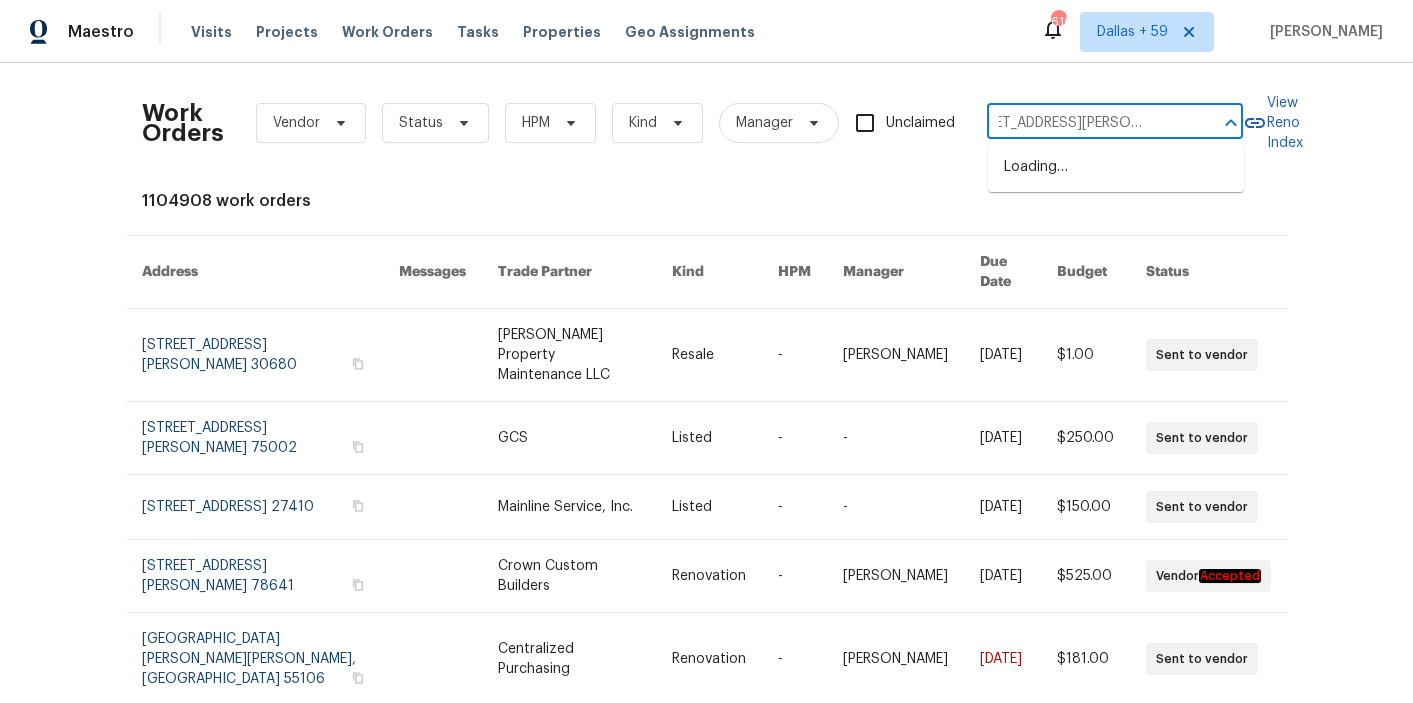 type on "8004 Stevie Oaks Ln Charlotte, NC 28215" 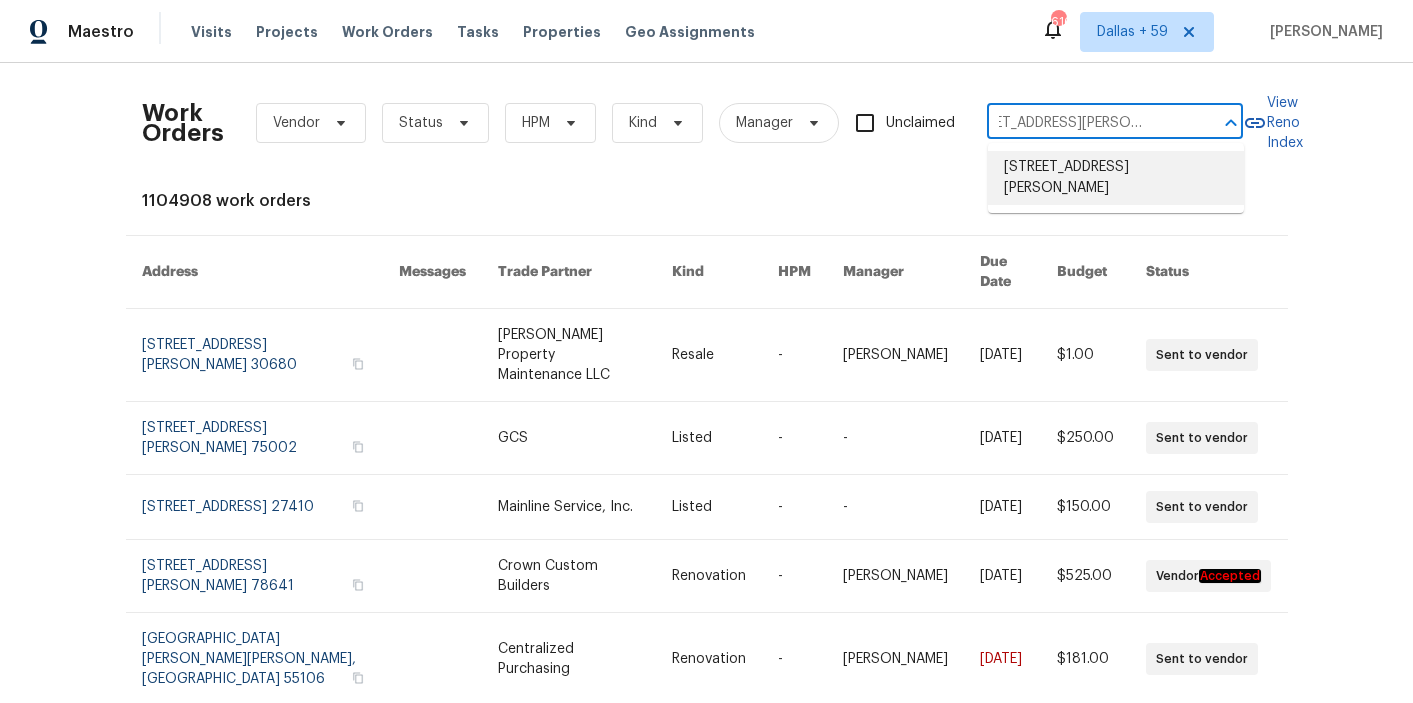 click on "8004 Stevie Oaks Ln, Charlotte, NC 28215" at bounding box center (1116, 178) 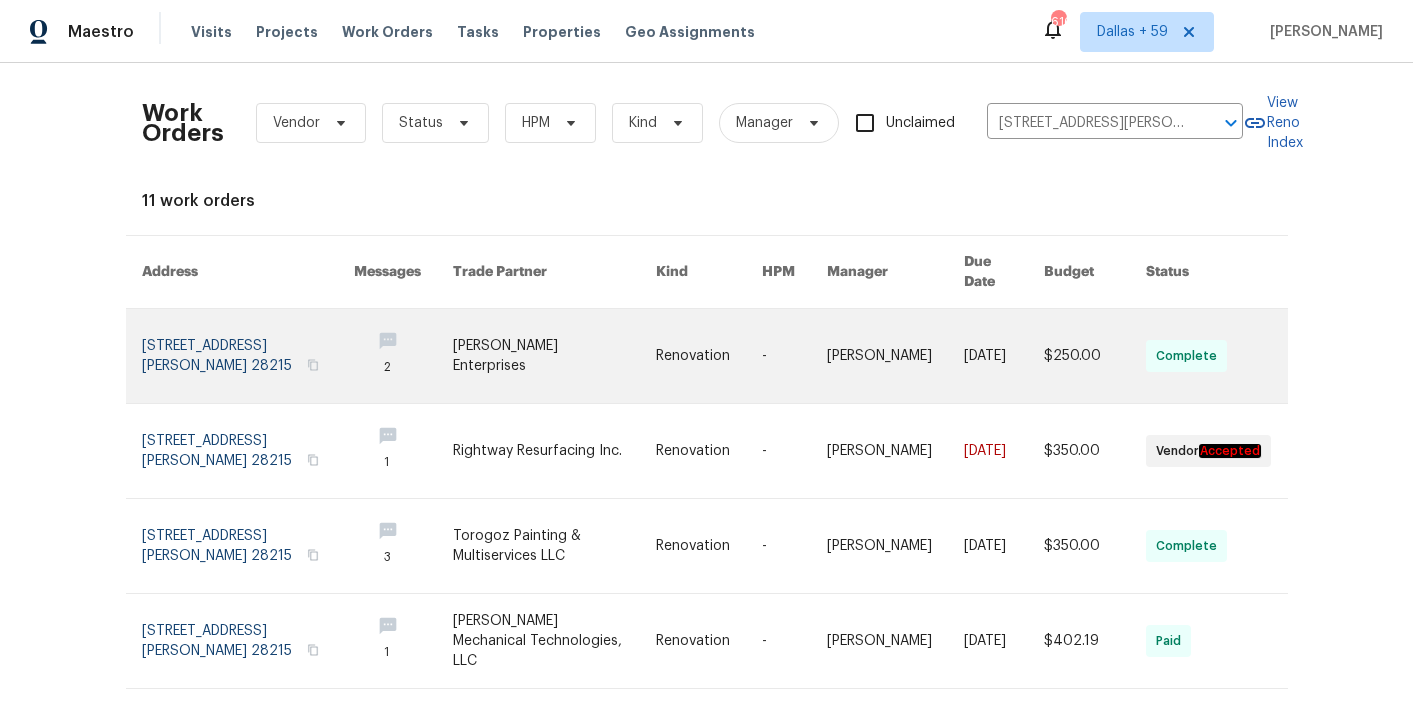 click at bounding box center [554, 356] 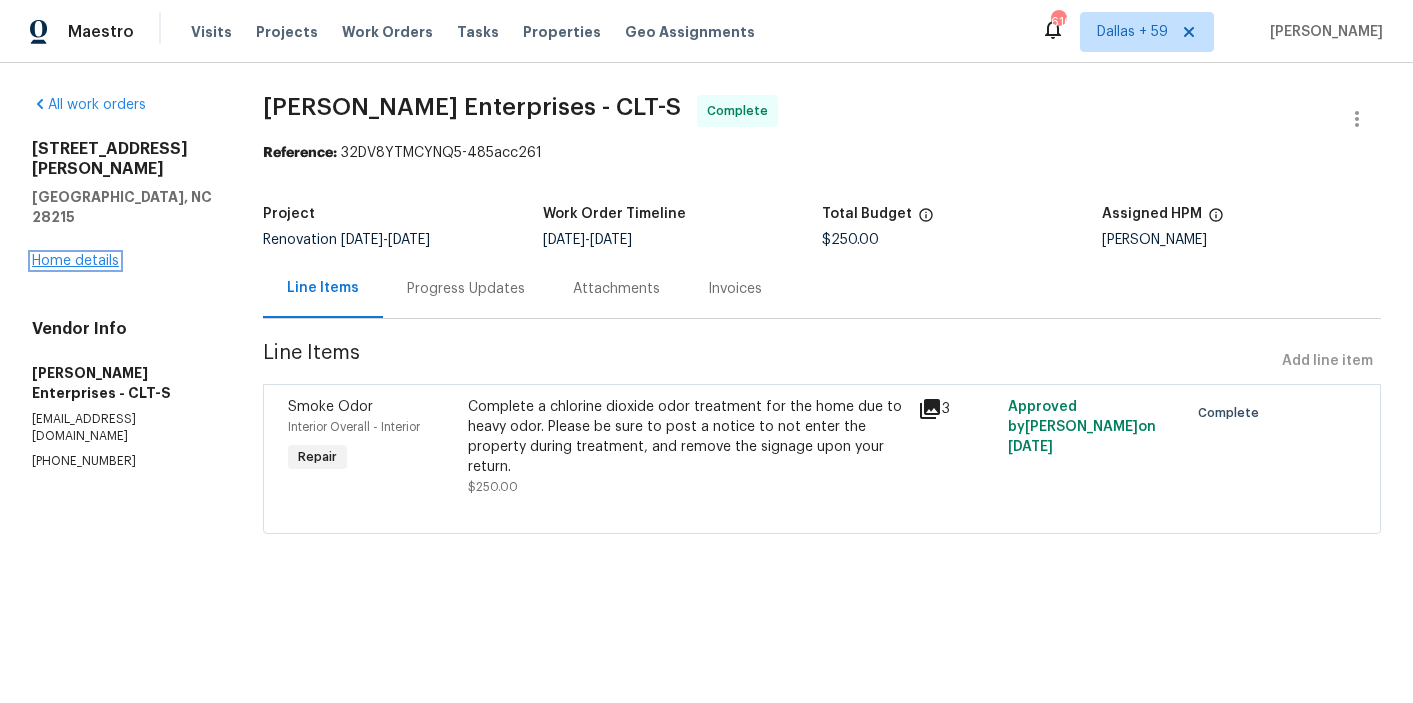 click on "Home details" at bounding box center [75, 261] 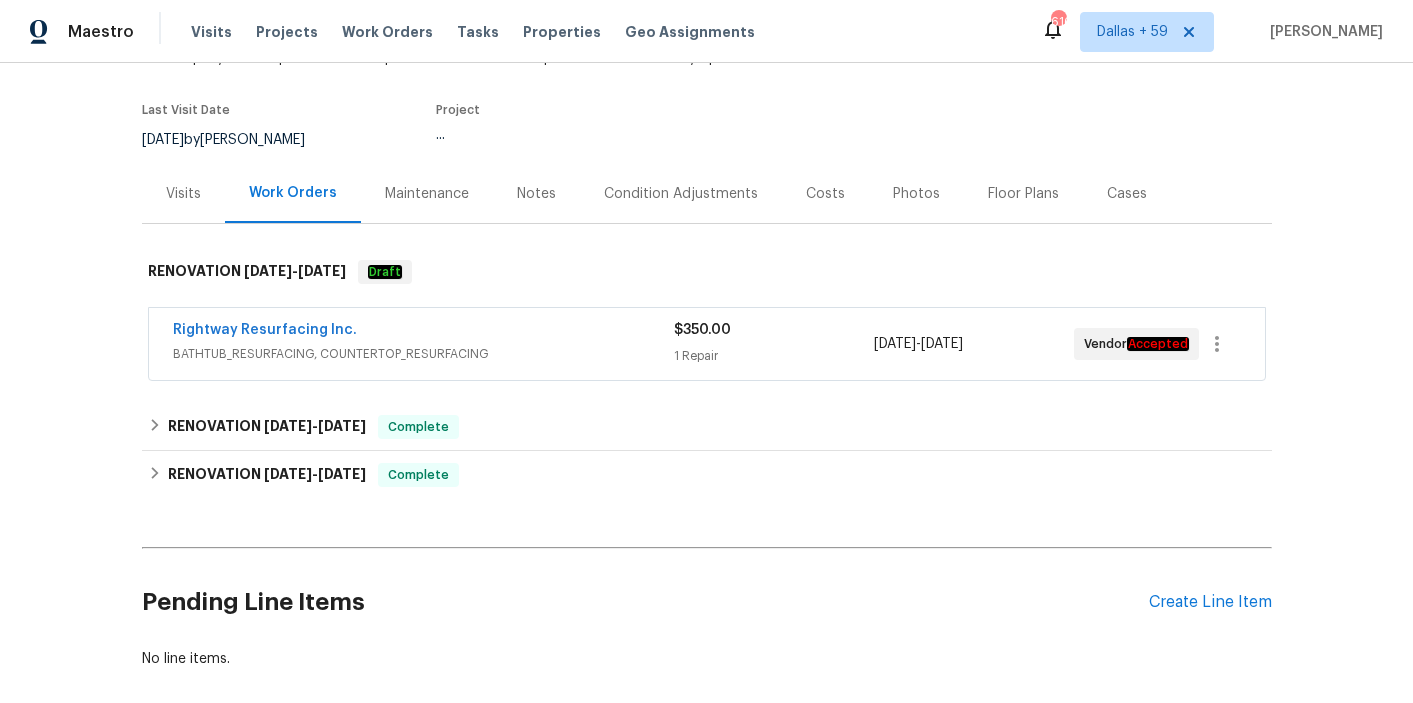 scroll, scrollTop: 201, scrollLeft: 0, axis: vertical 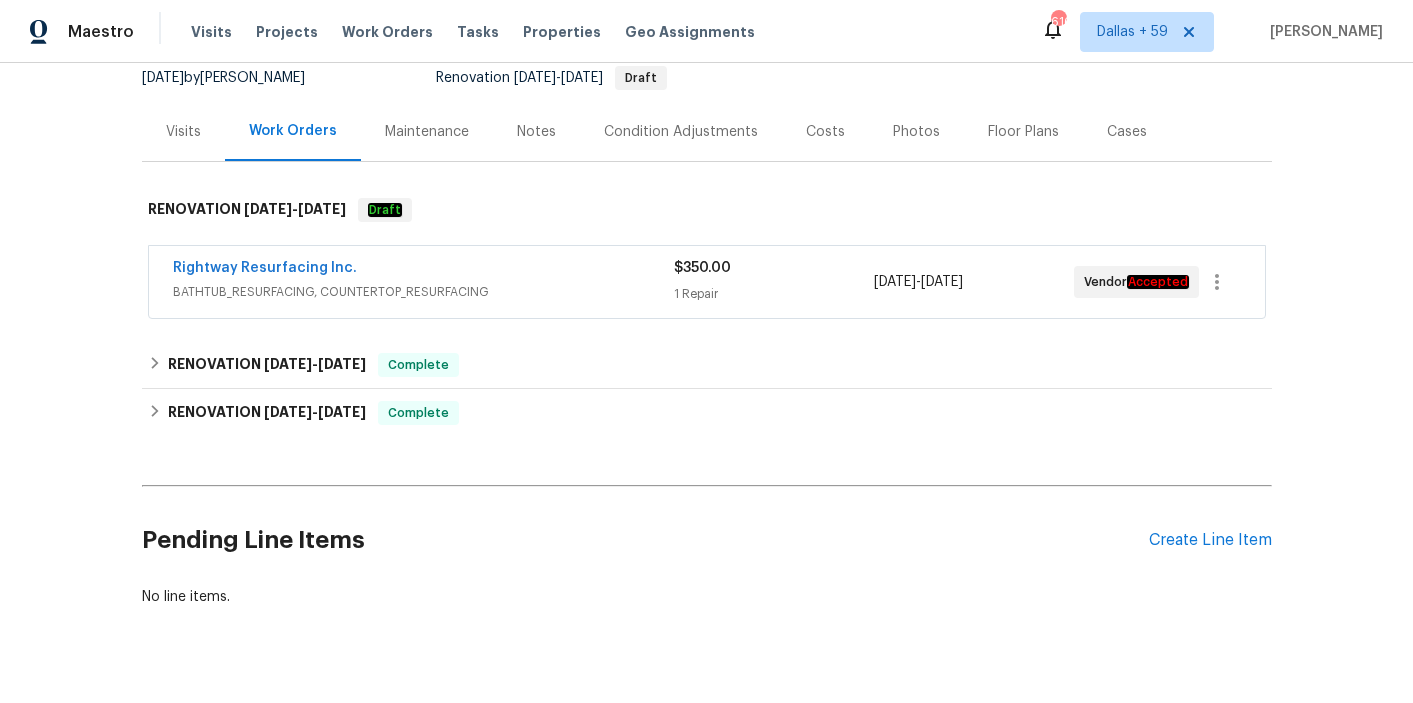 click on "BATHTUB_RESURFACING, COUNTERTOP_RESURFACING" at bounding box center [423, 292] 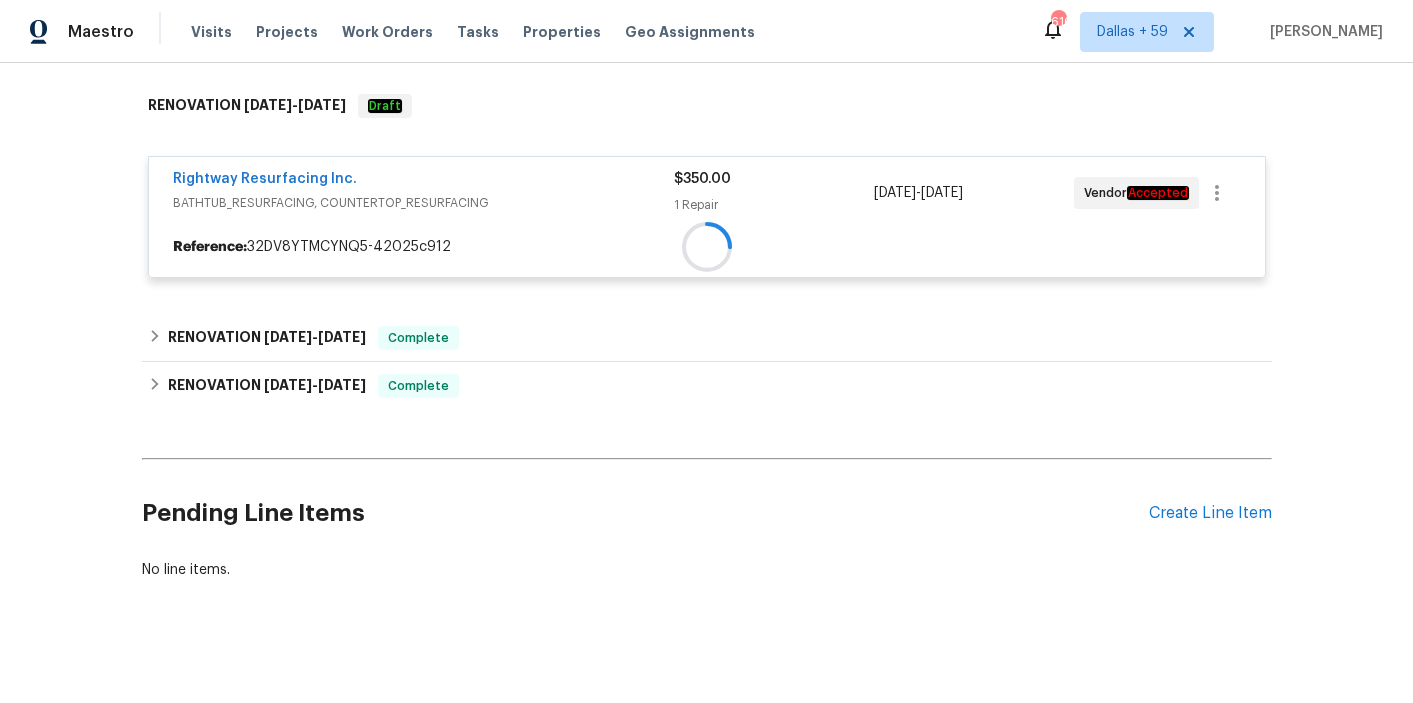 scroll, scrollTop: 318, scrollLeft: 0, axis: vertical 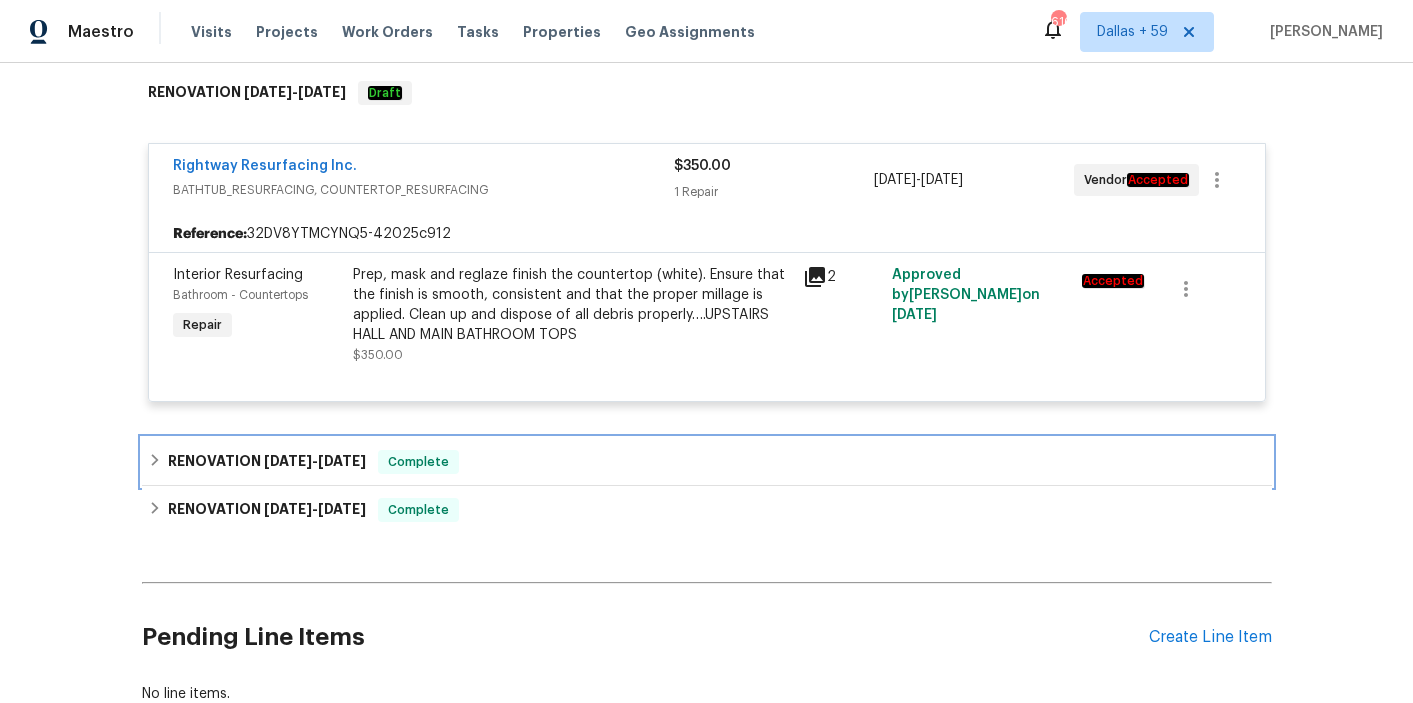 click on "RENOVATION   7/7/25  -  7/9/25 Complete" at bounding box center [707, 462] 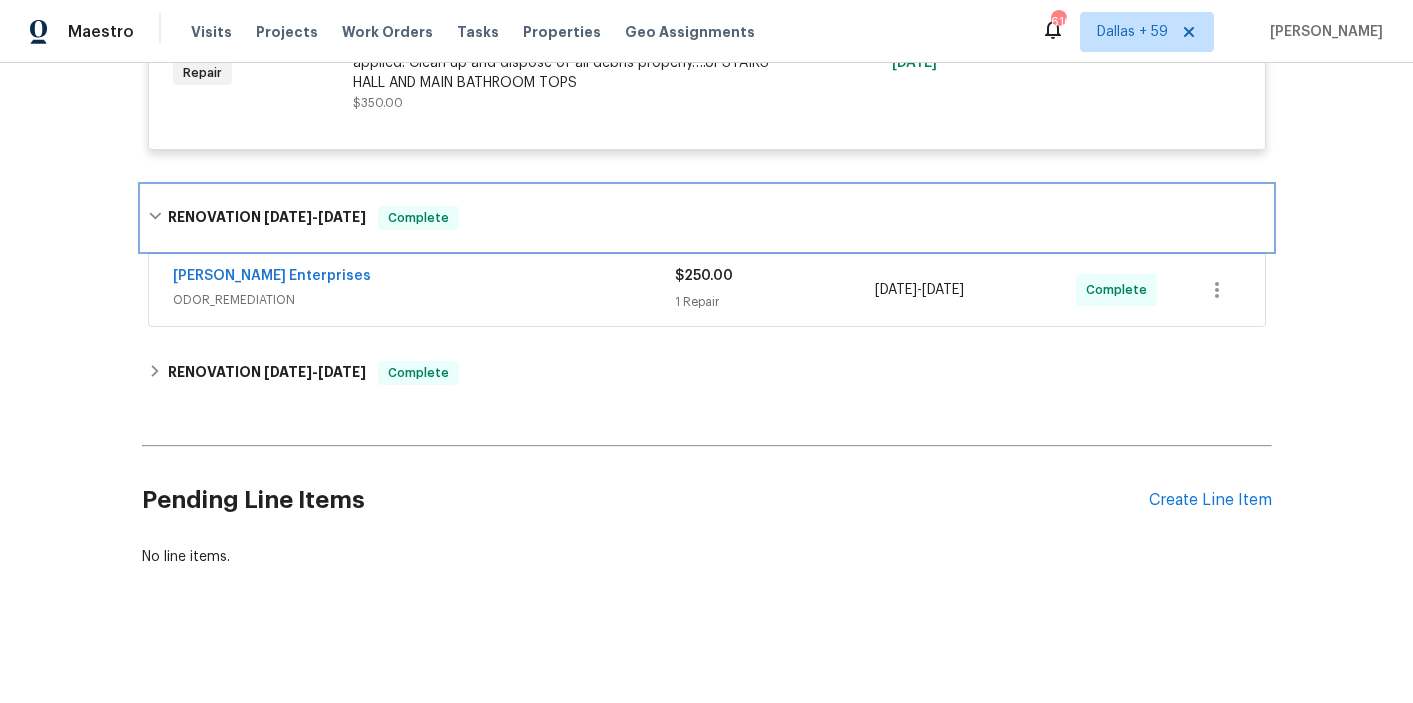scroll, scrollTop: 567, scrollLeft: 0, axis: vertical 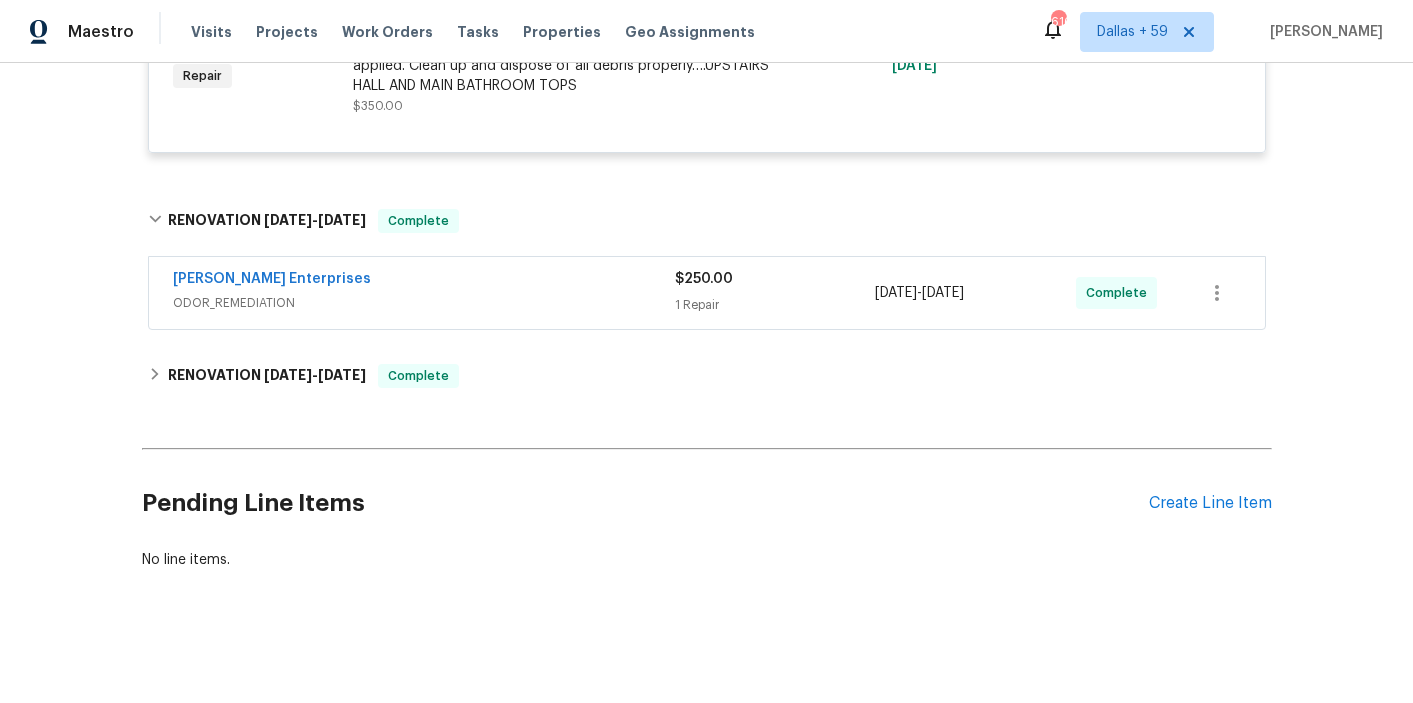 click on "ODOR_REMEDIATION" at bounding box center (424, 303) 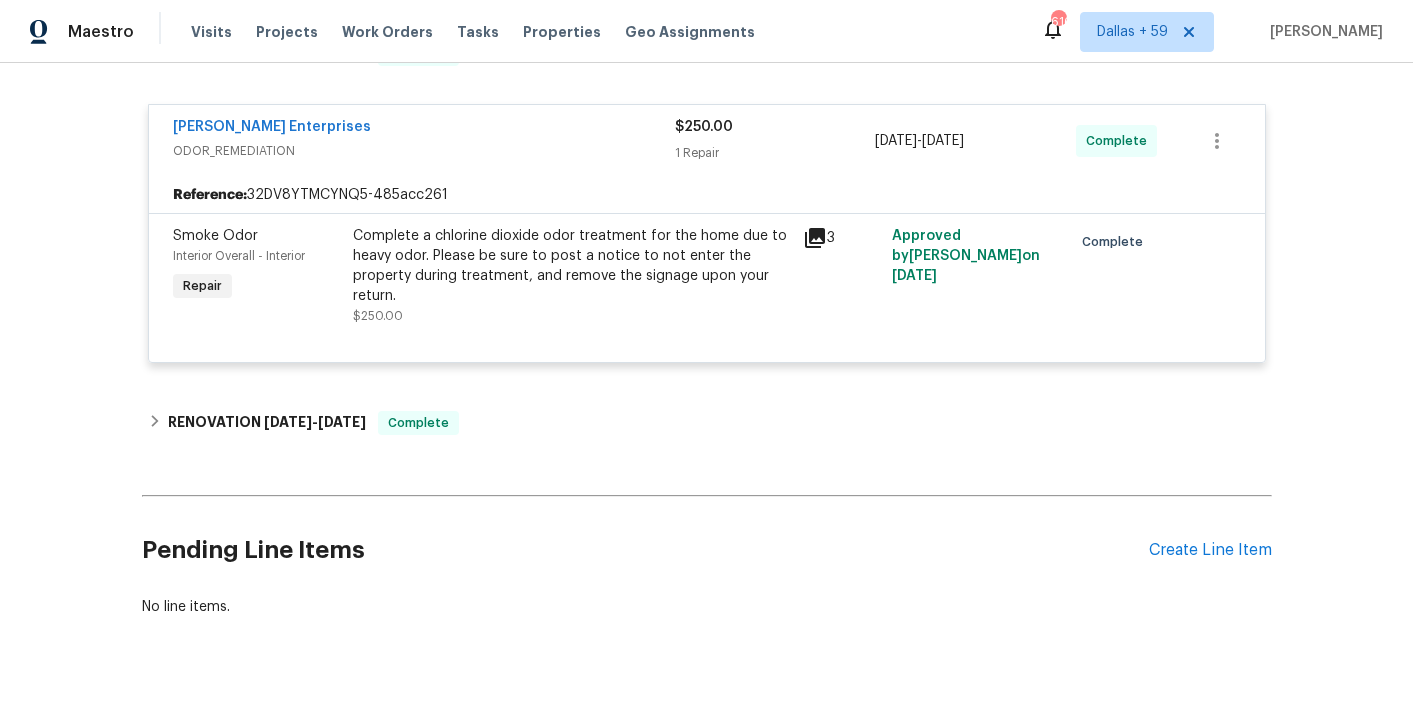 scroll, scrollTop: 785, scrollLeft: 0, axis: vertical 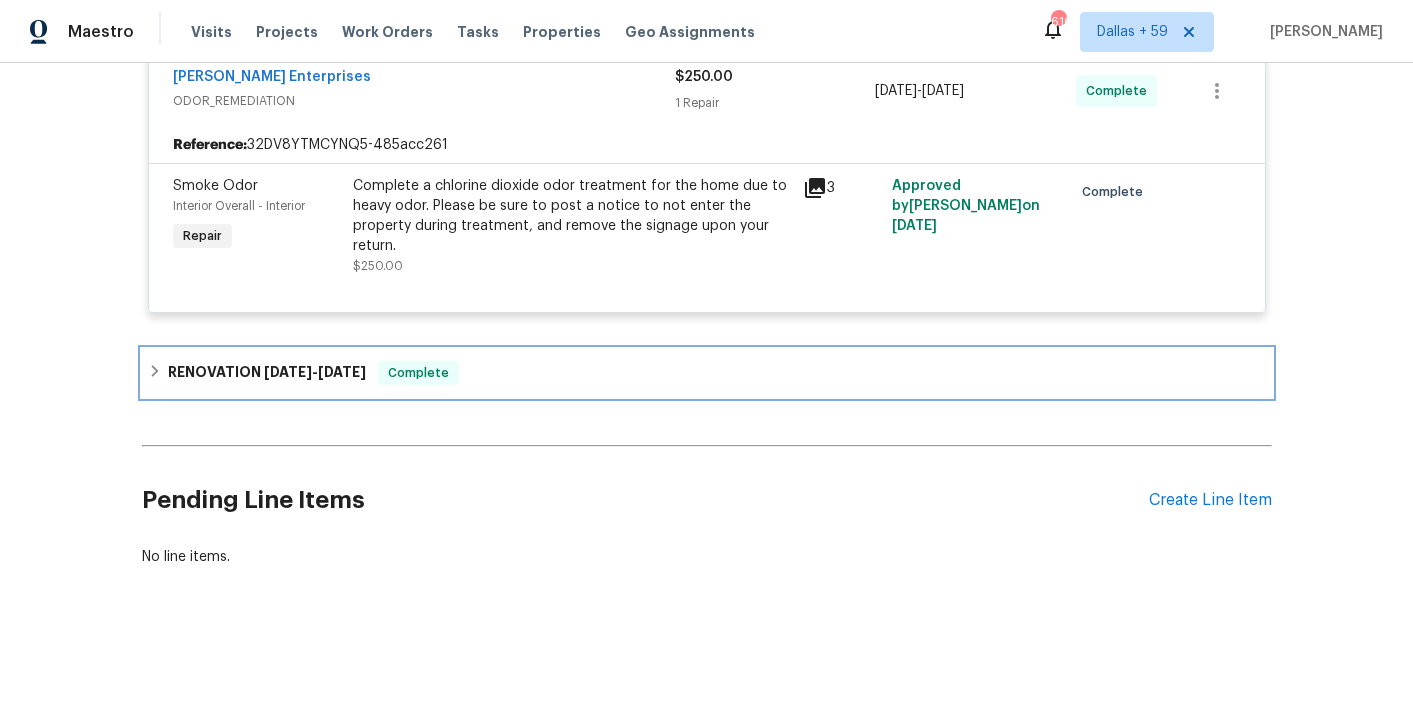 click on "RENOVATION   6/24/25  -  7/28/25 Complete" at bounding box center [707, 373] 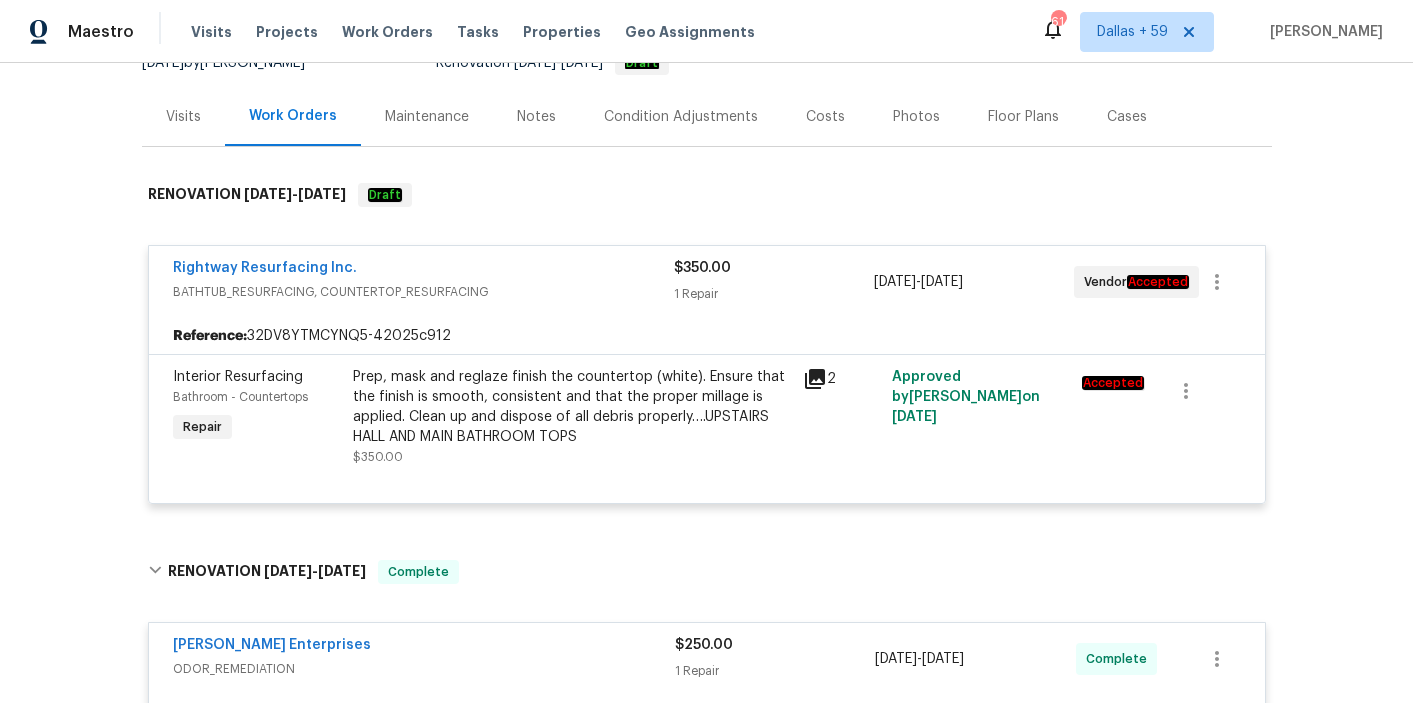 scroll, scrollTop: 0, scrollLeft: 0, axis: both 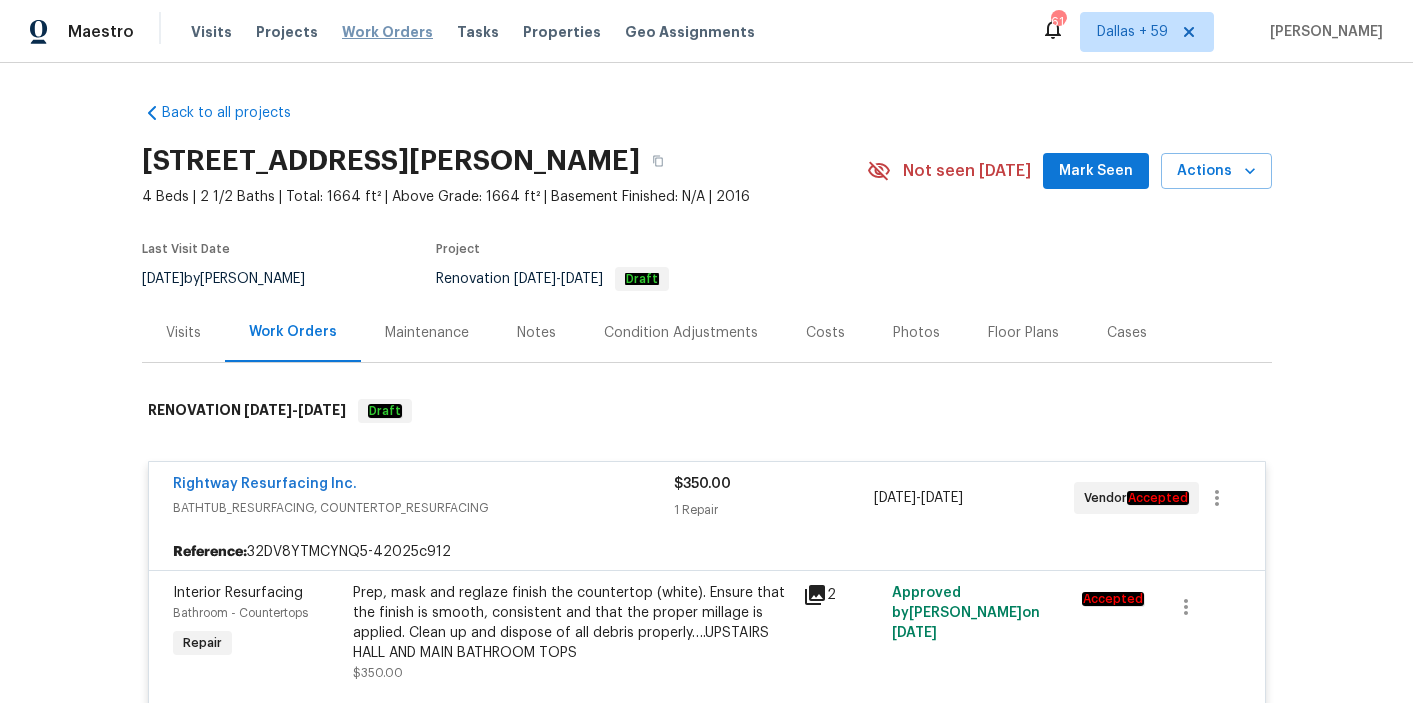 click on "Work Orders" at bounding box center (387, 32) 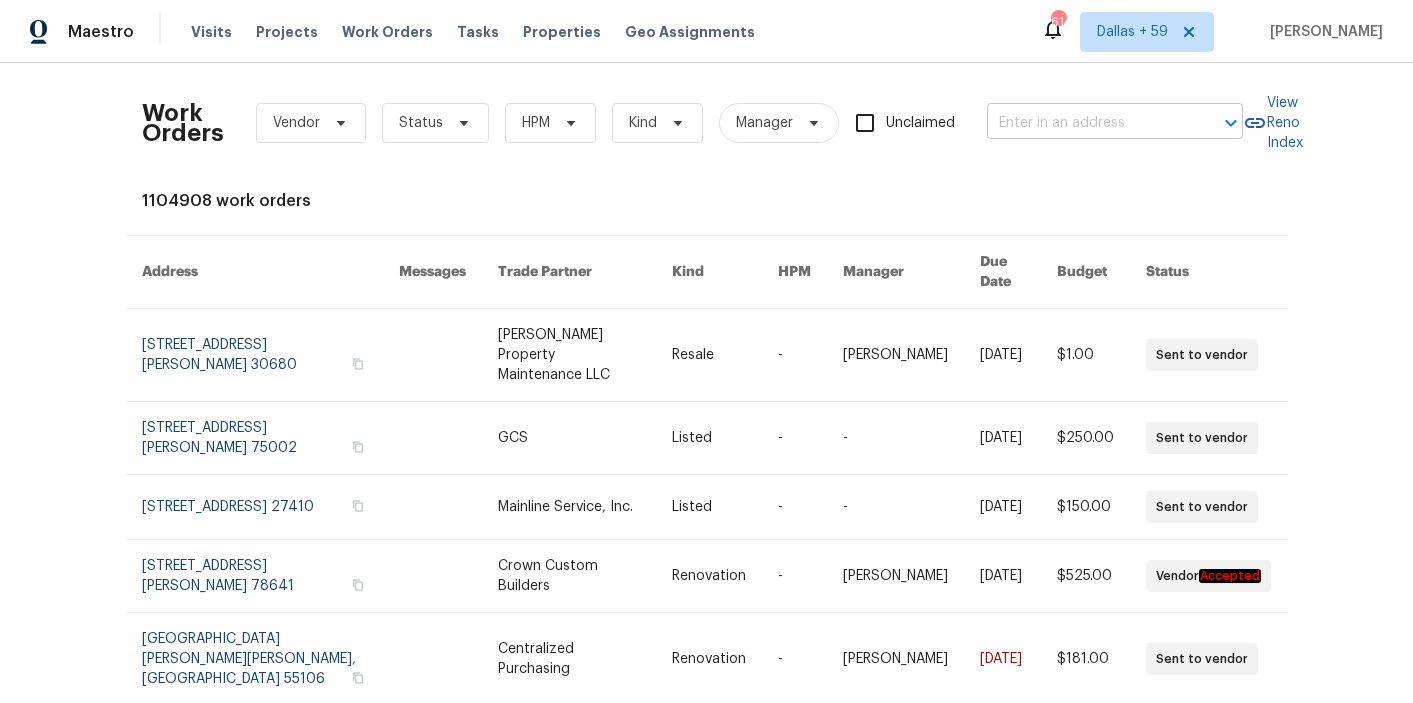 click at bounding box center (1087, 123) 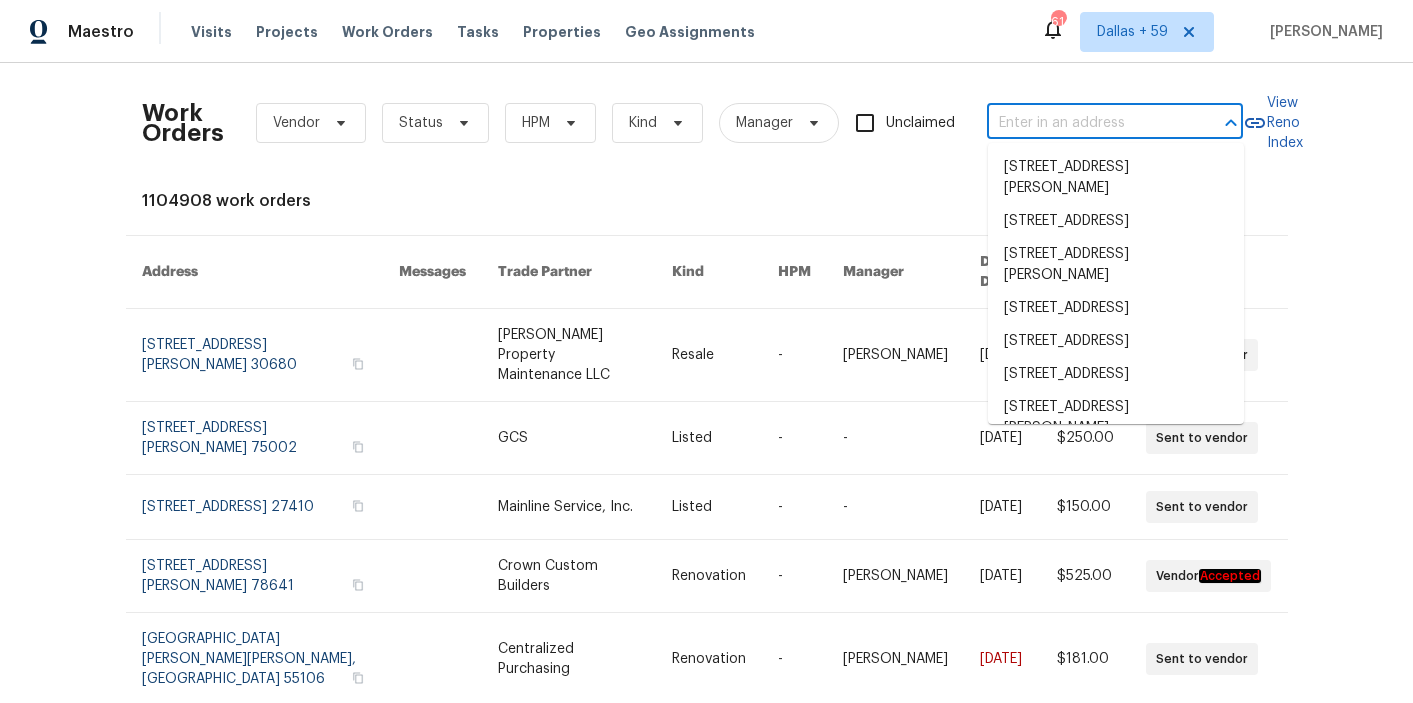 paste on "1317 Sunset Dr, Dickinson, TX 77539" 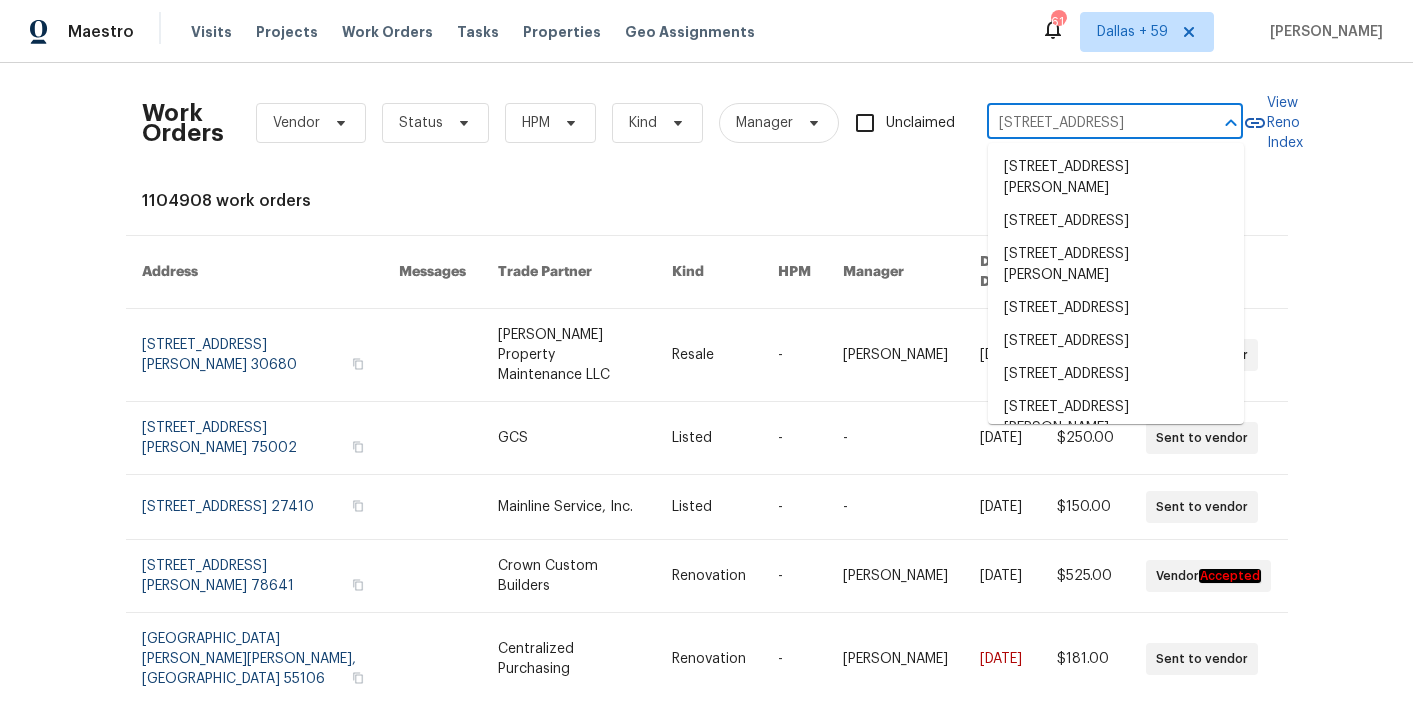 scroll, scrollTop: 0, scrollLeft: 45, axis: horizontal 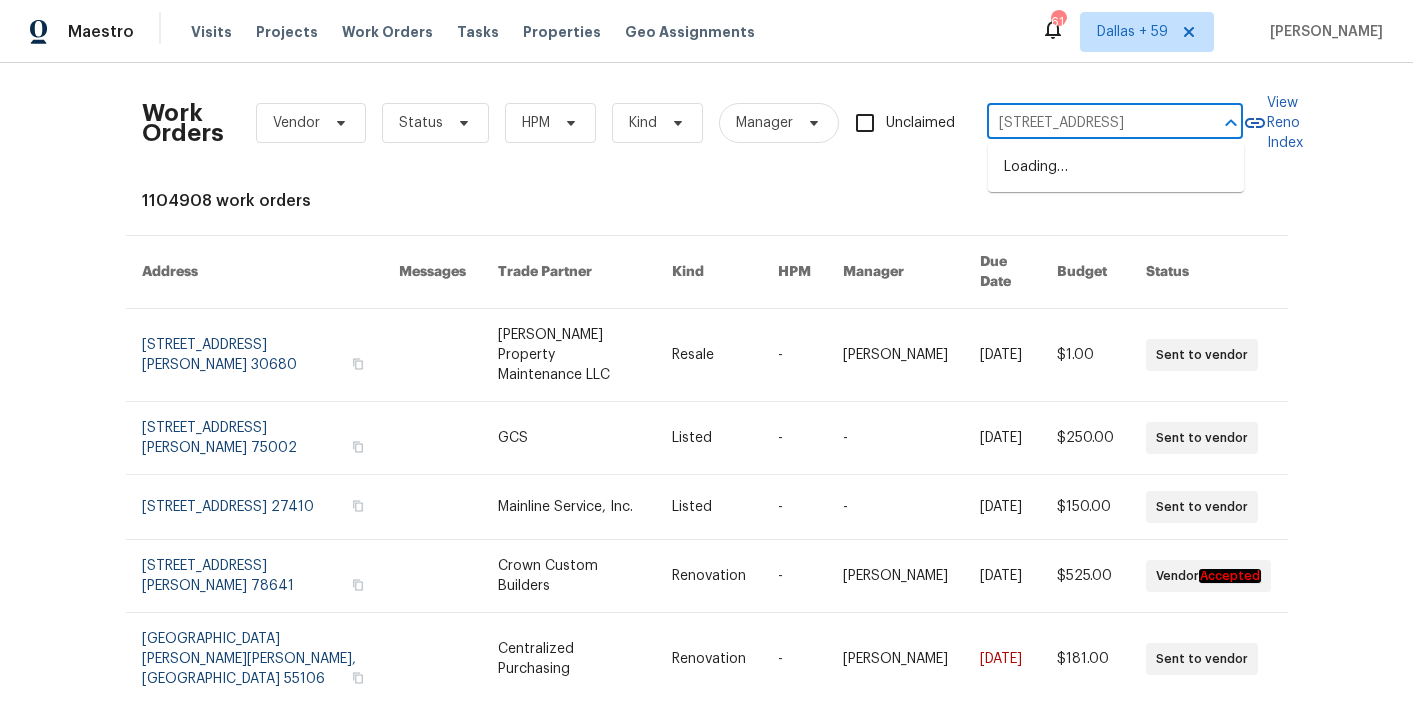 type on "1317 Sunset Dr, Dickinson, TX 77539" 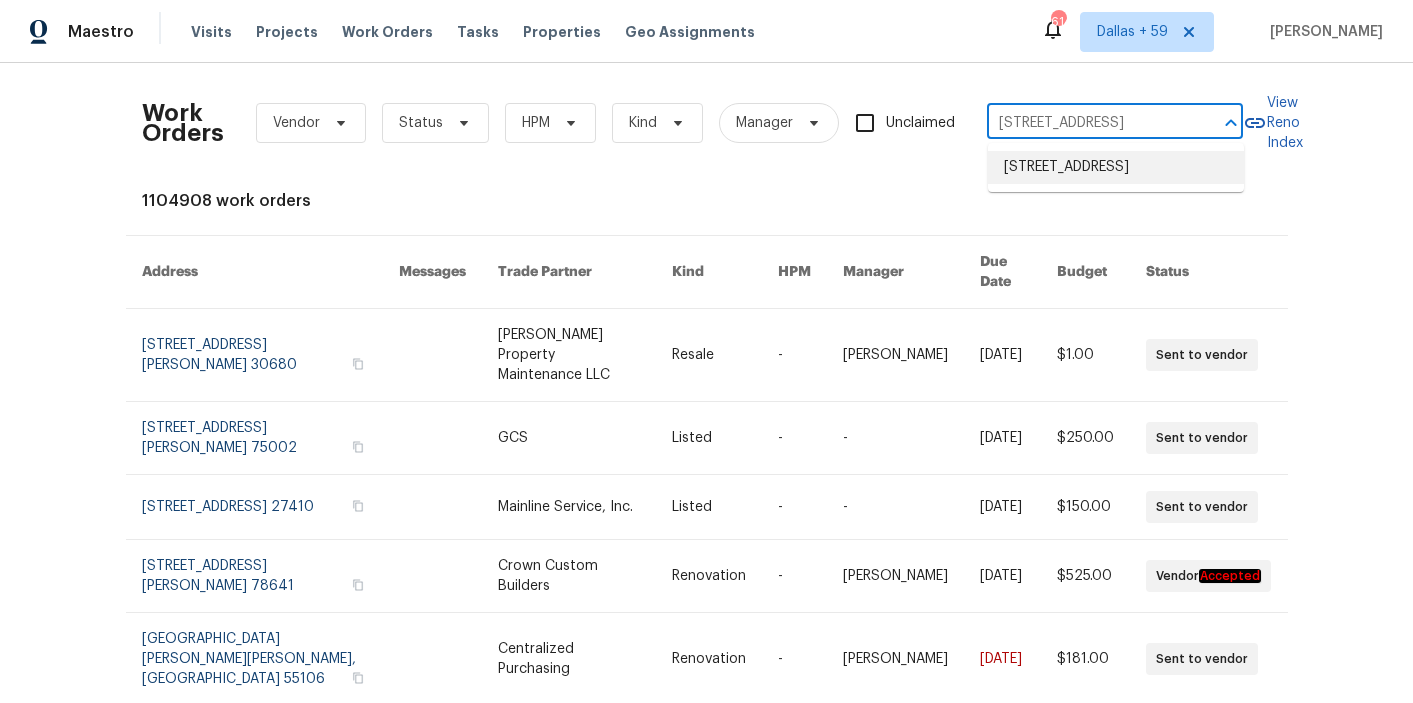 click on "1317 Sunset Dr, Dickinson, TX 77539" at bounding box center [1116, 167] 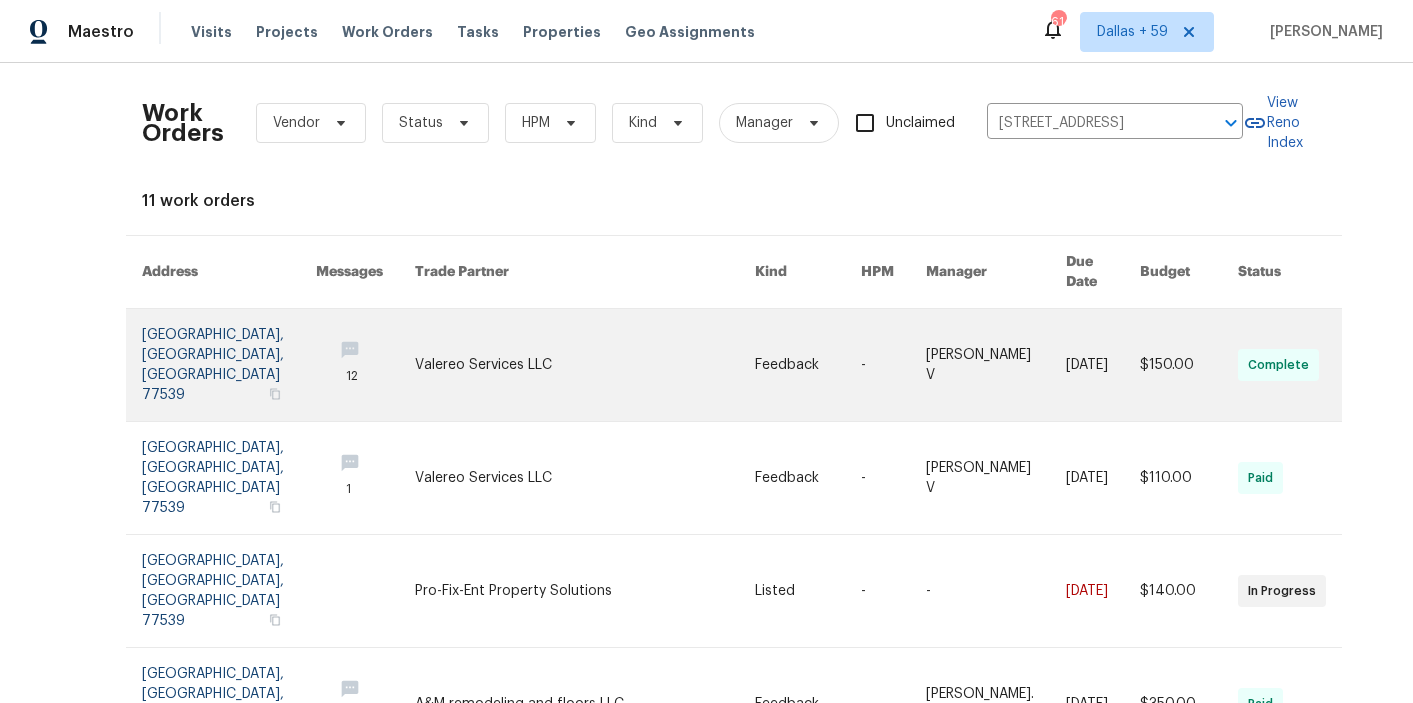 click at bounding box center (585, 365) 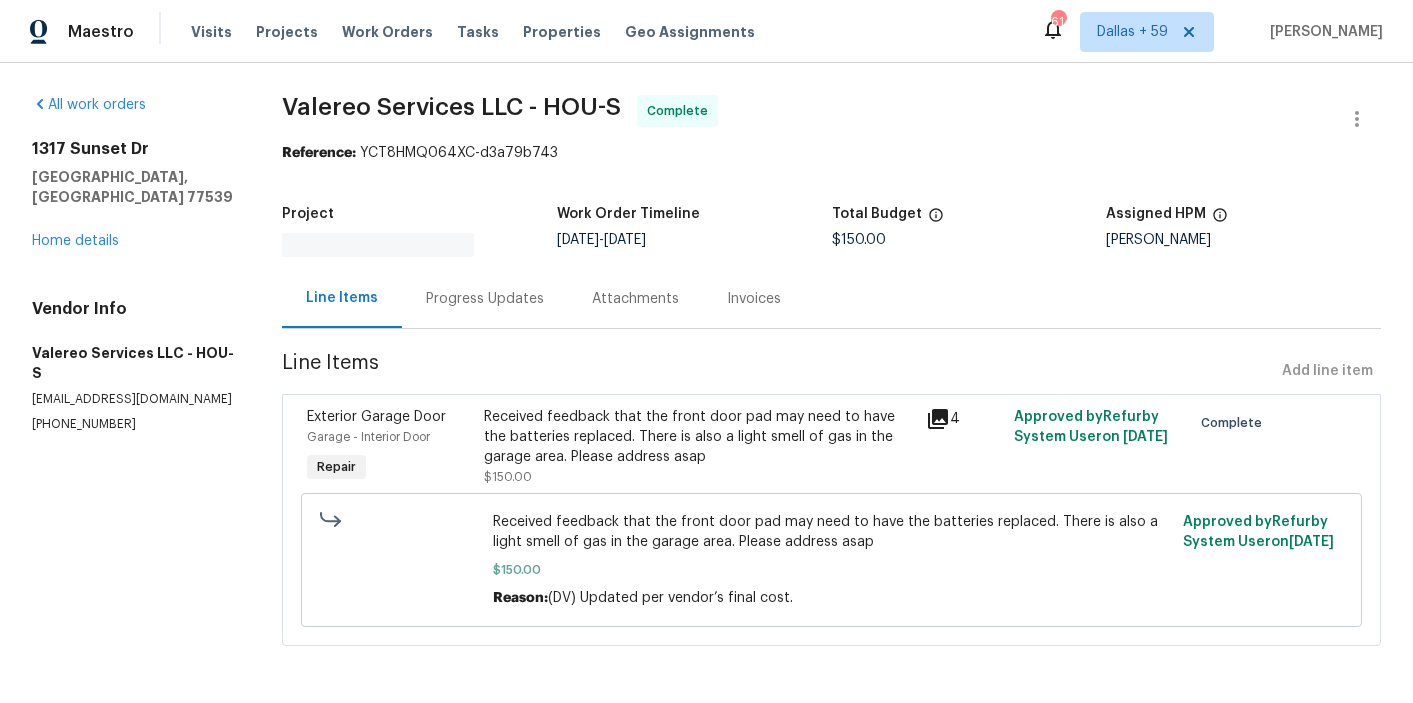 click on "1317 Sunset Dr Dickinson, TX 77539 Home details" at bounding box center (133, 195) 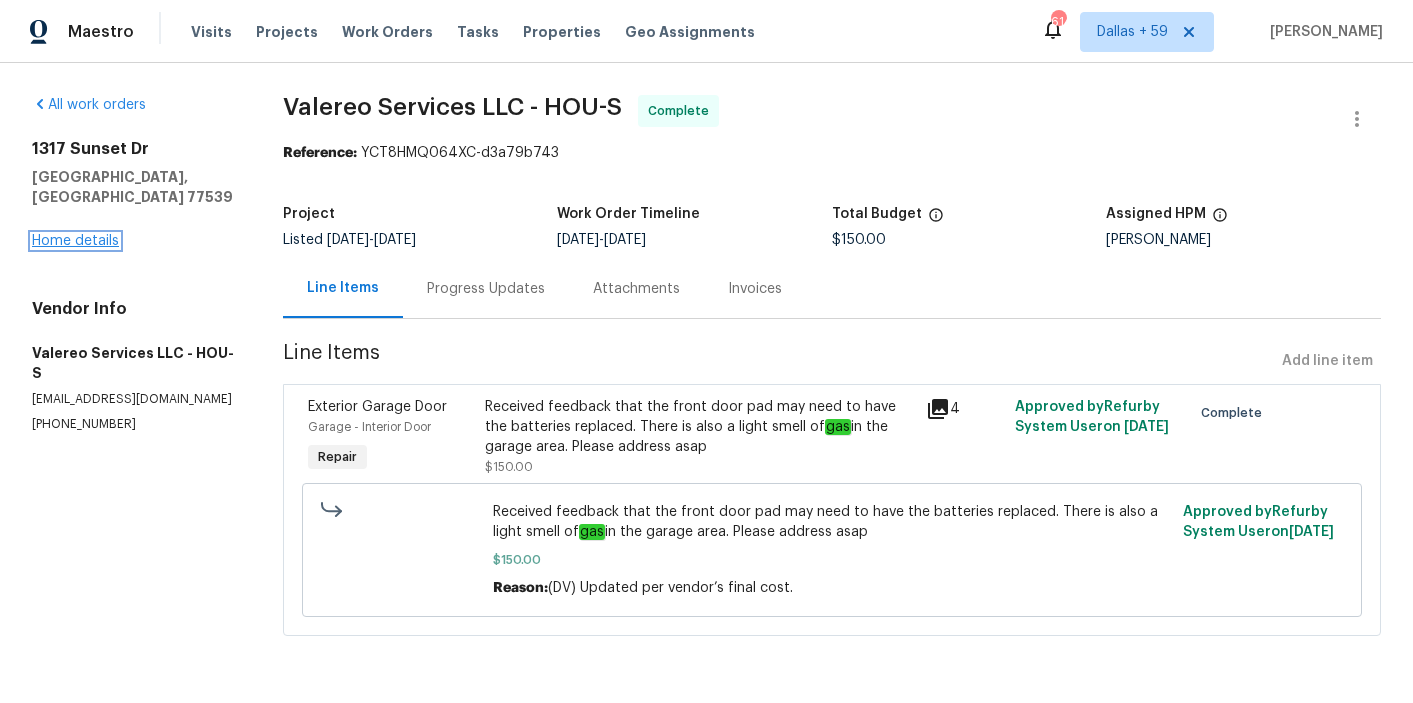 click on "Home details" at bounding box center (75, 241) 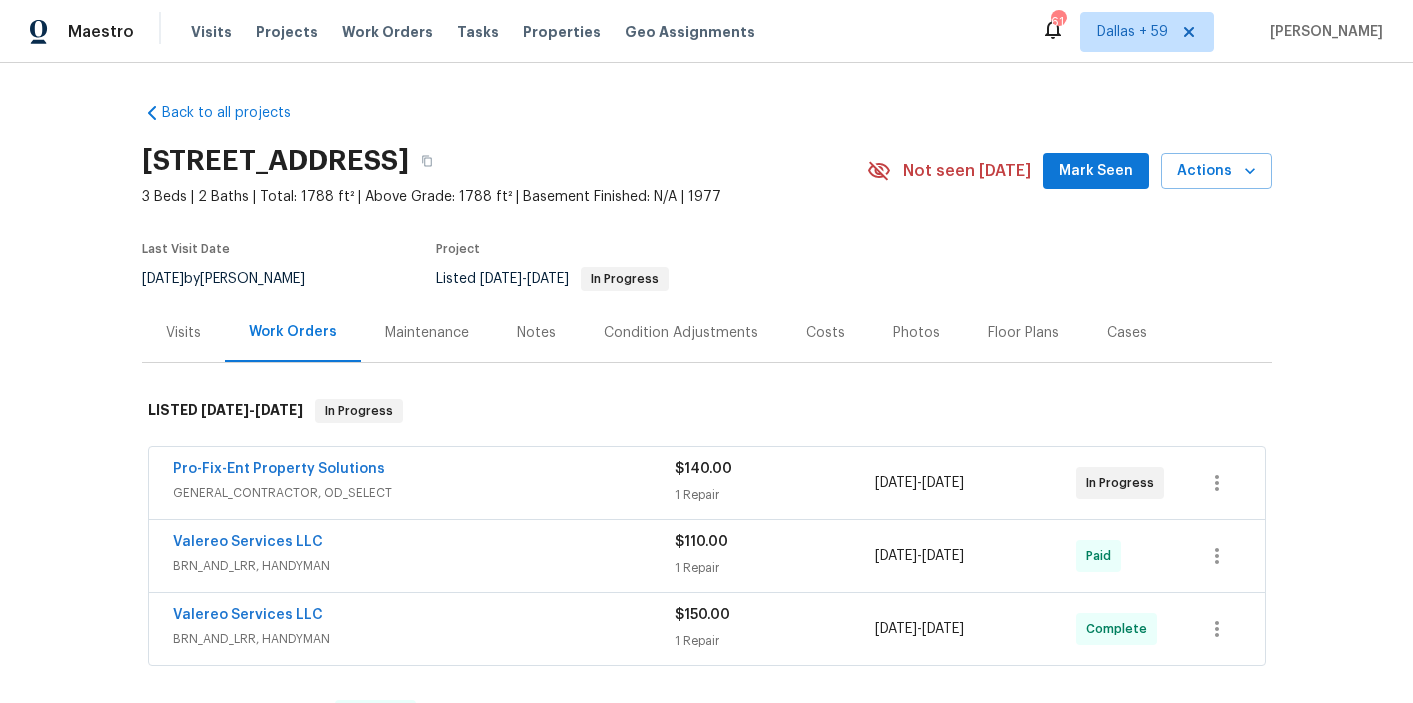 click on "Pro-Fix-Ent Property Solutions" at bounding box center [424, 471] 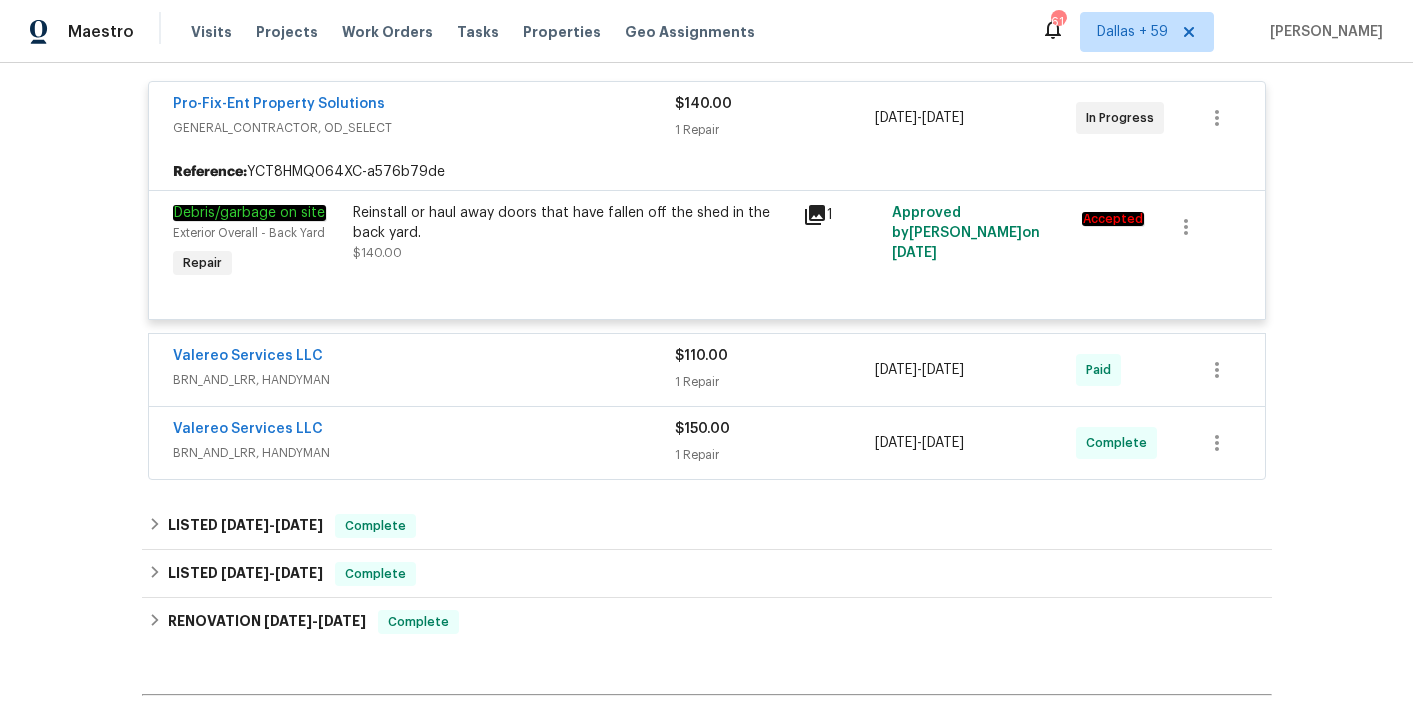 scroll, scrollTop: 392, scrollLeft: 0, axis: vertical 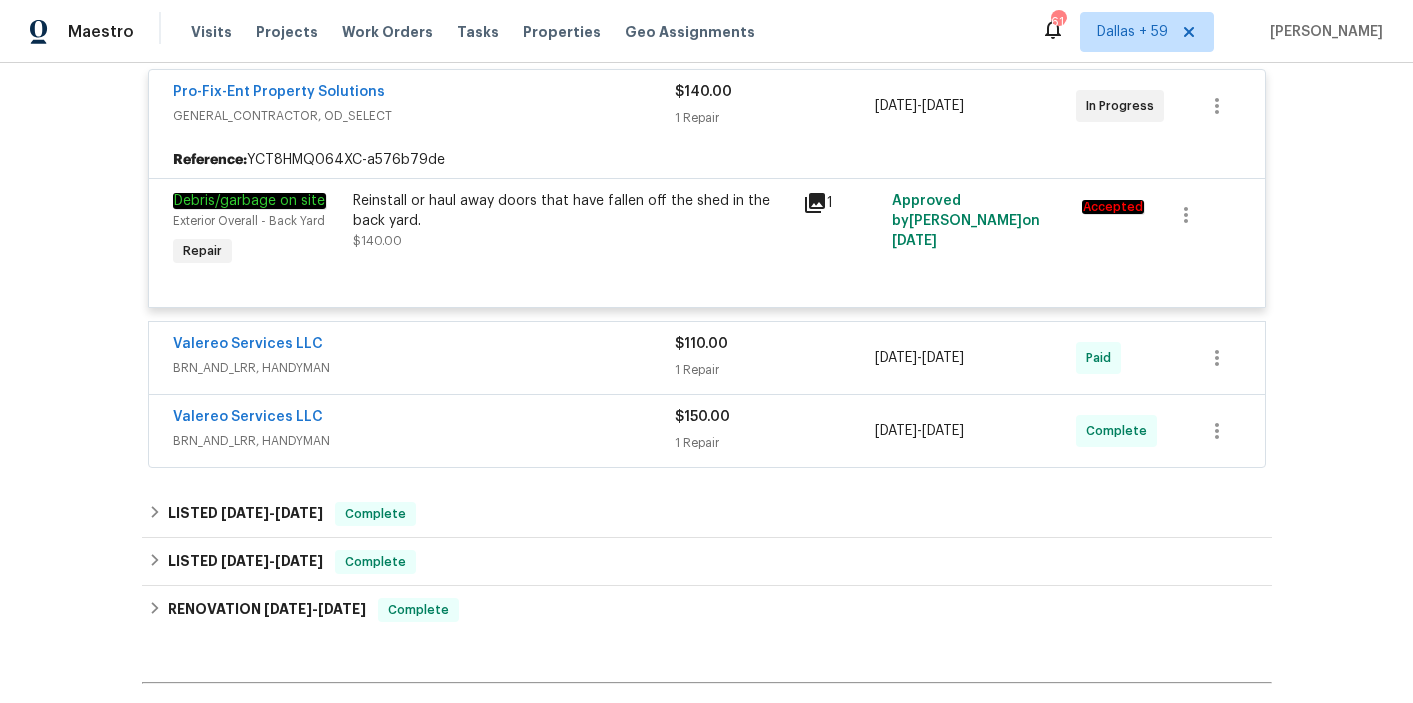 click on "BRN_AND_LRR, HANDYMAN" at bounding box center [424, 368] 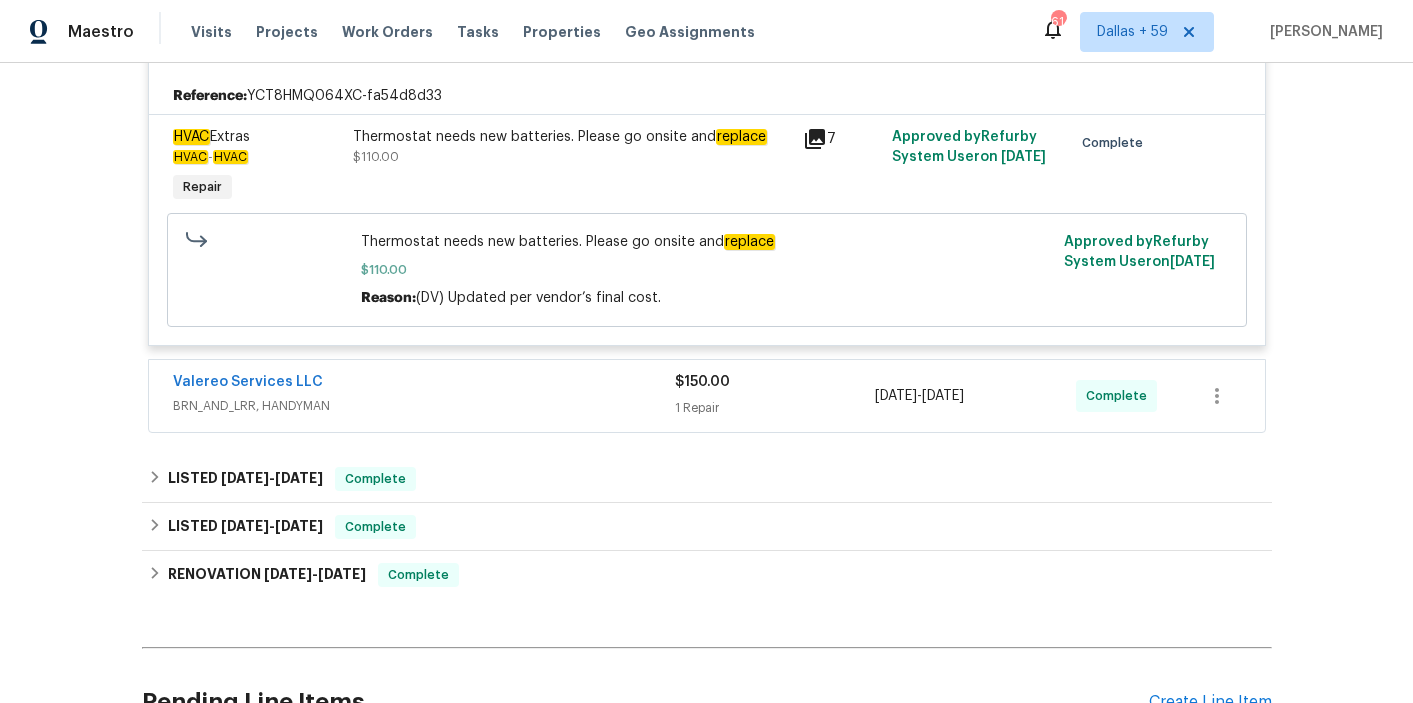 scroll, scrollTop: 710, scrollLeft: 0, axis: vertical 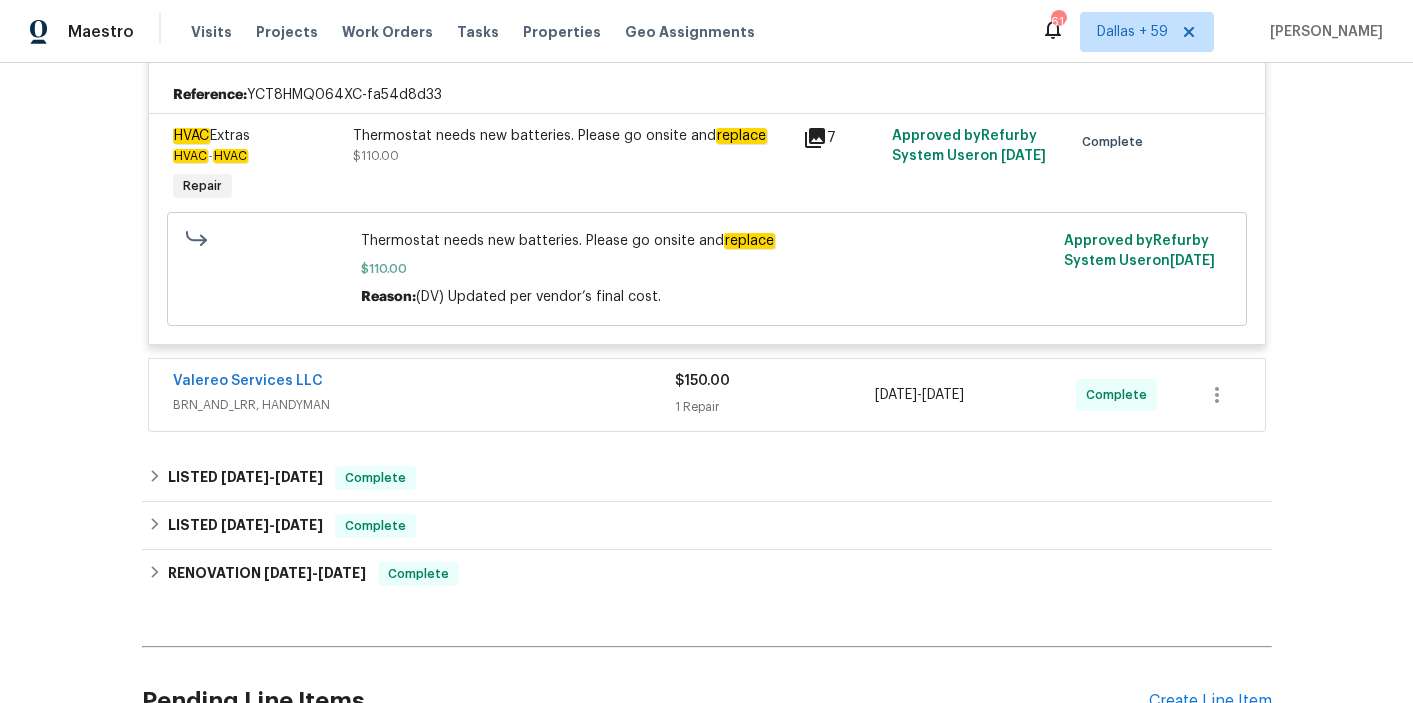 click on "BRN_AND_LRR, HANDYMAN" at bounding box center [424, 405] 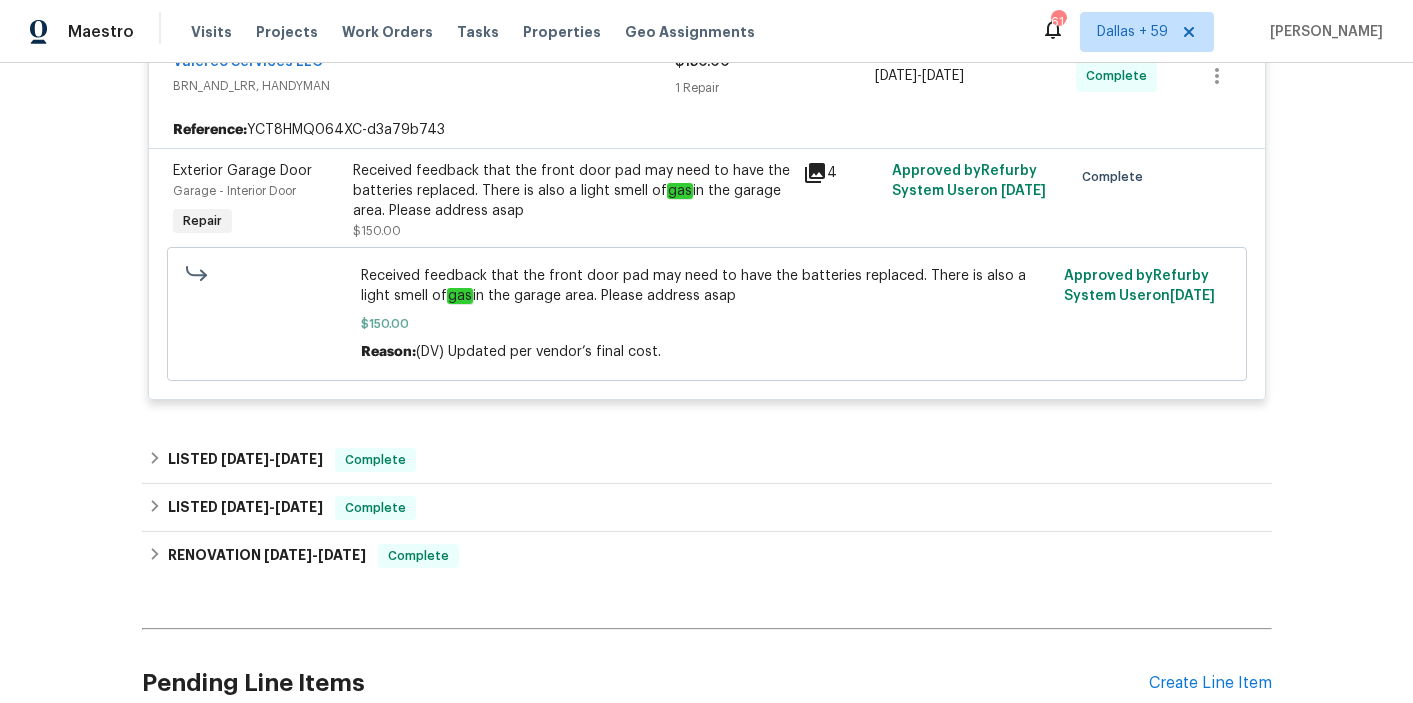 scroll, scrollTop: 1033, scrollLeft: 0, axis: vertical 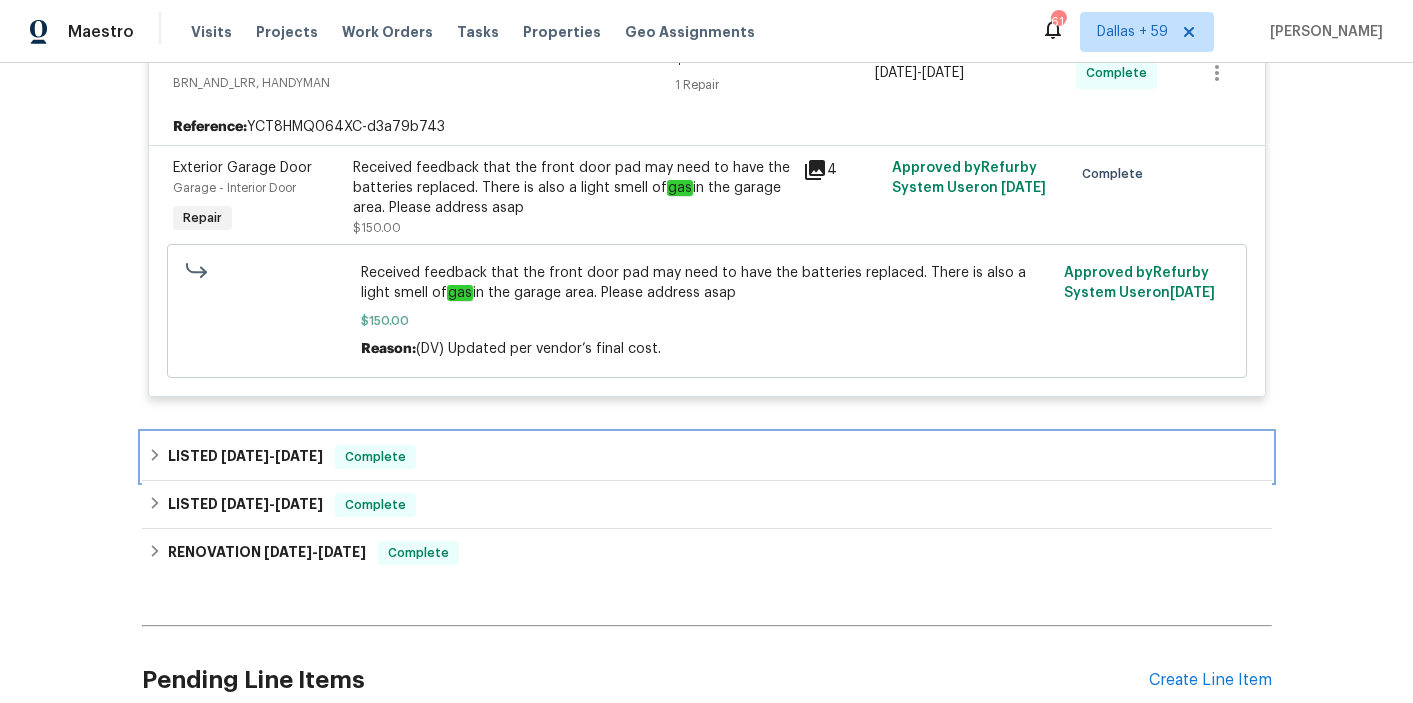 click on "LISTED   2/13/25  -  2/18/25 Complete" at bounding box center (707, 457) 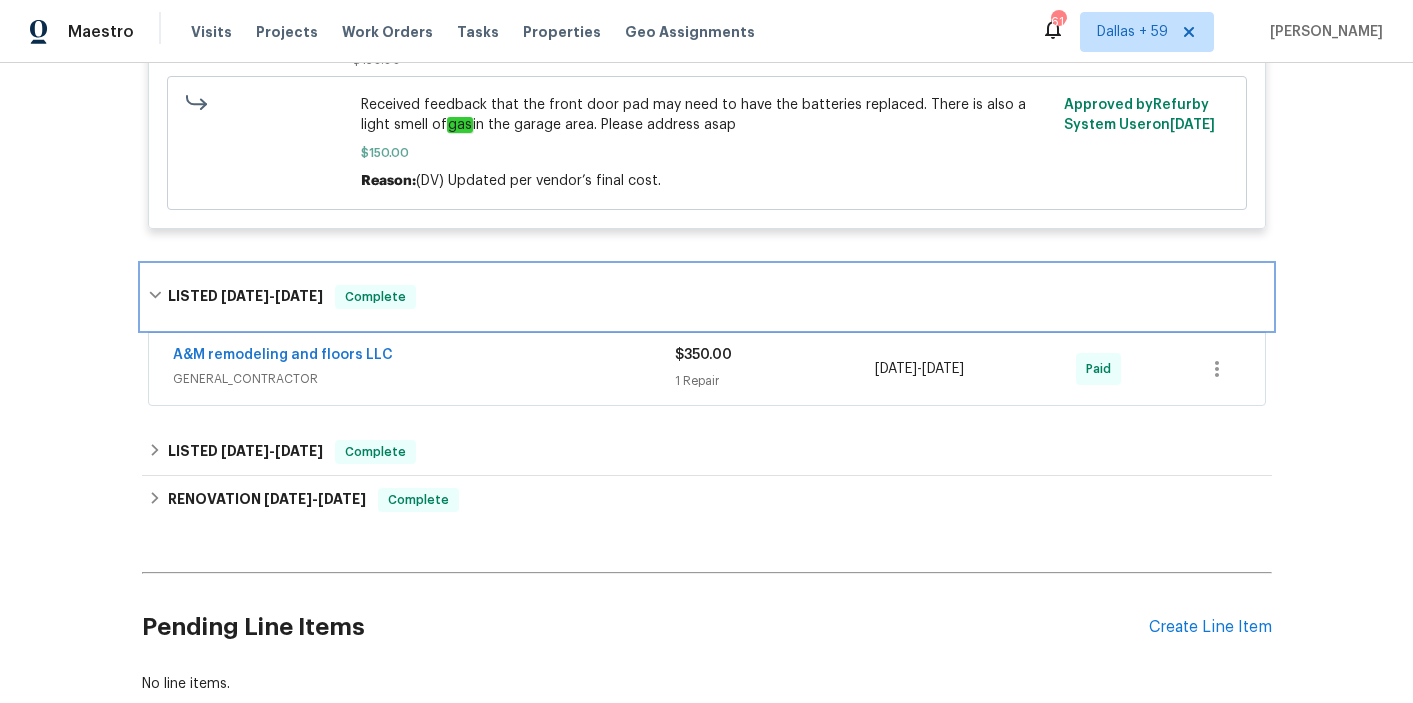 scroll, scrollTop: 1306, scrollLeft: 0, axis: vertical 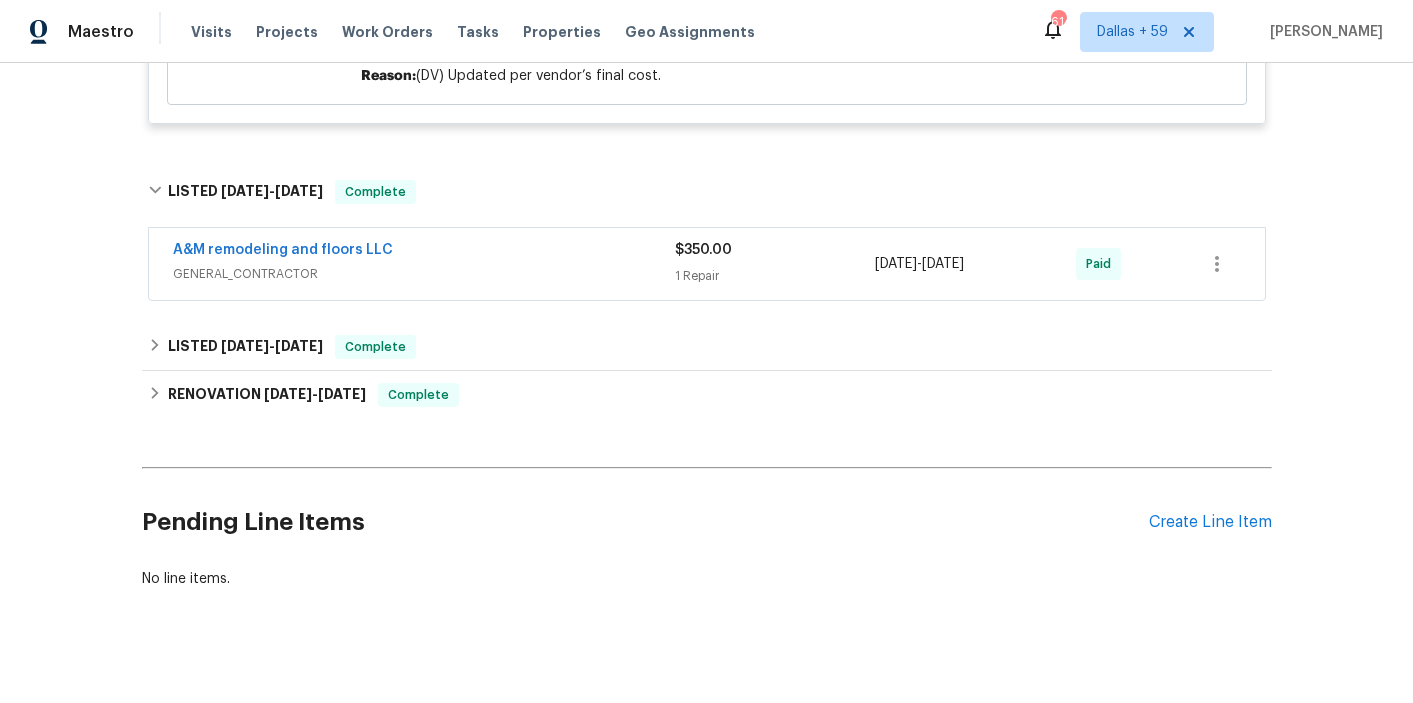click on "A&M remodeling and floors LLC" at bounding box center [424, 252] 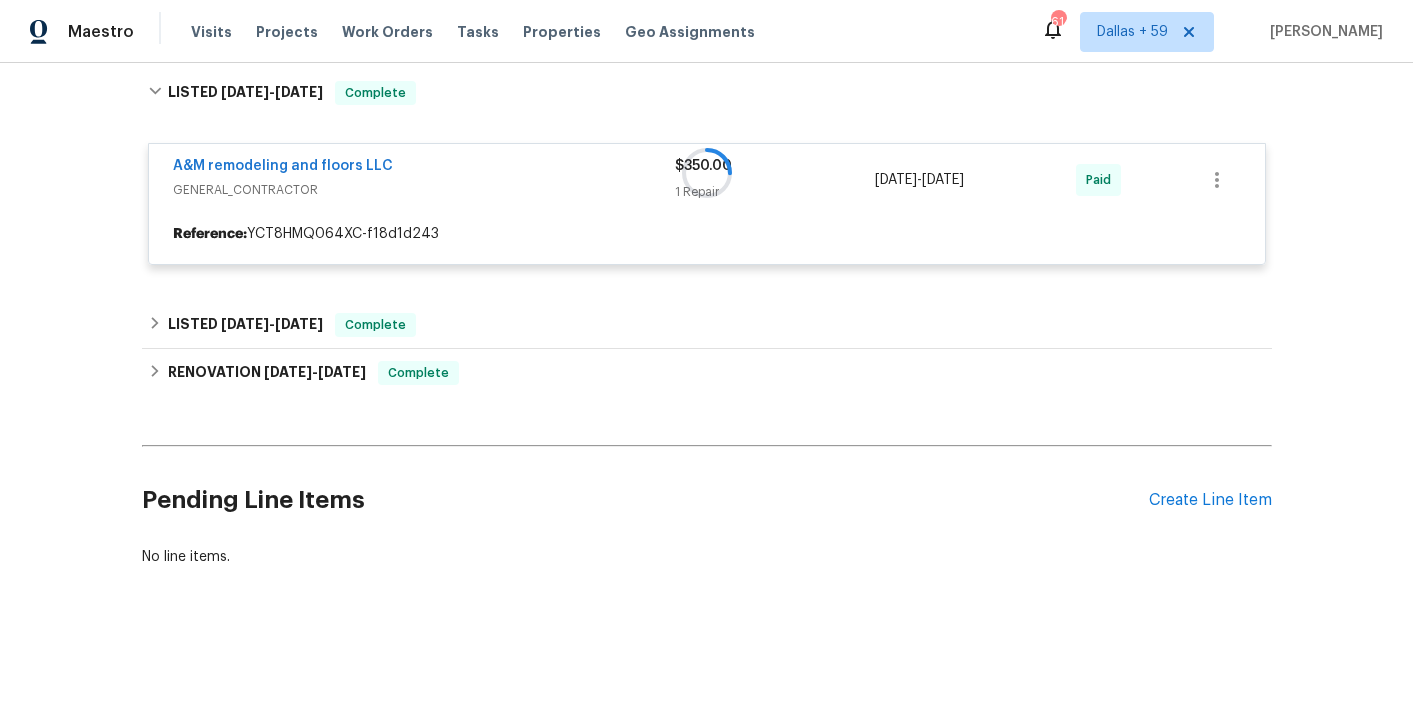 scroll, scrollTop: 1404, scrollLeft: 0, axis: vertical 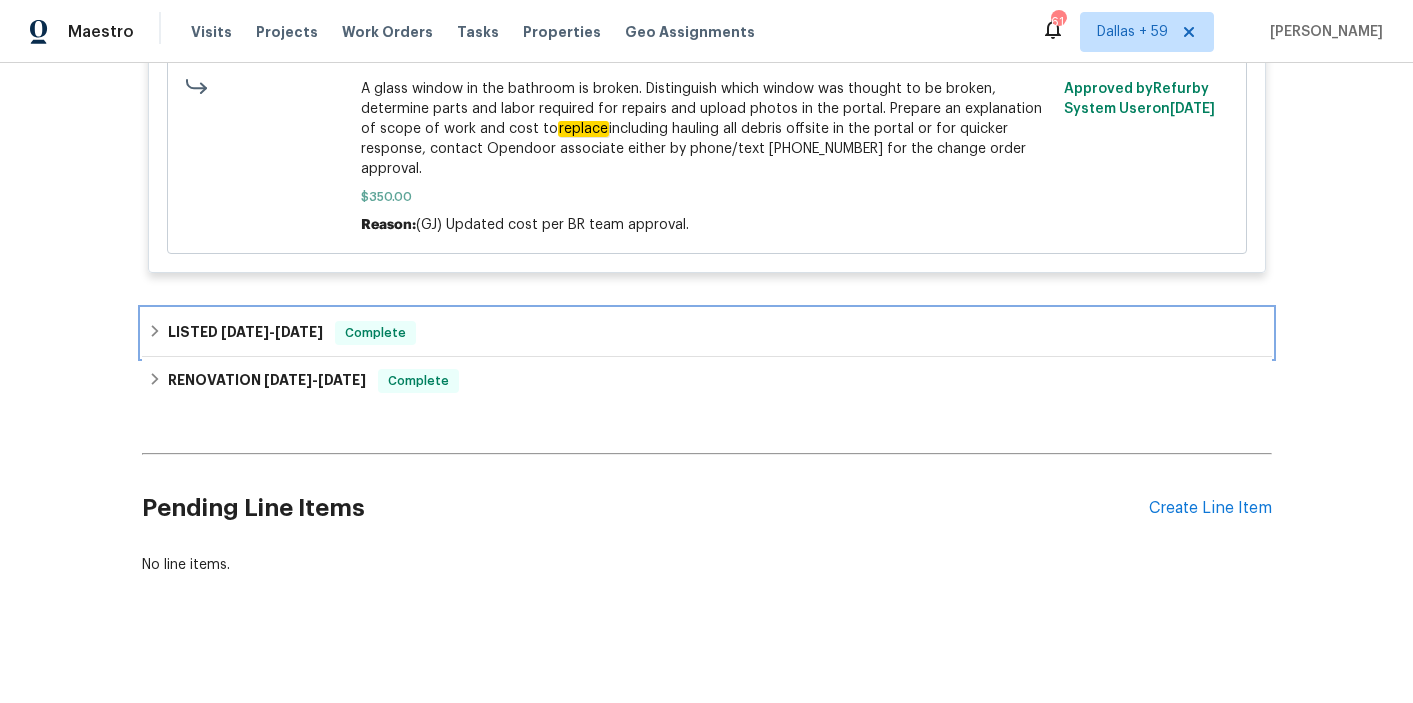 click on "LISTED   1/17/25  -  1/17/25 Complete" at bounding box center [707, 333] 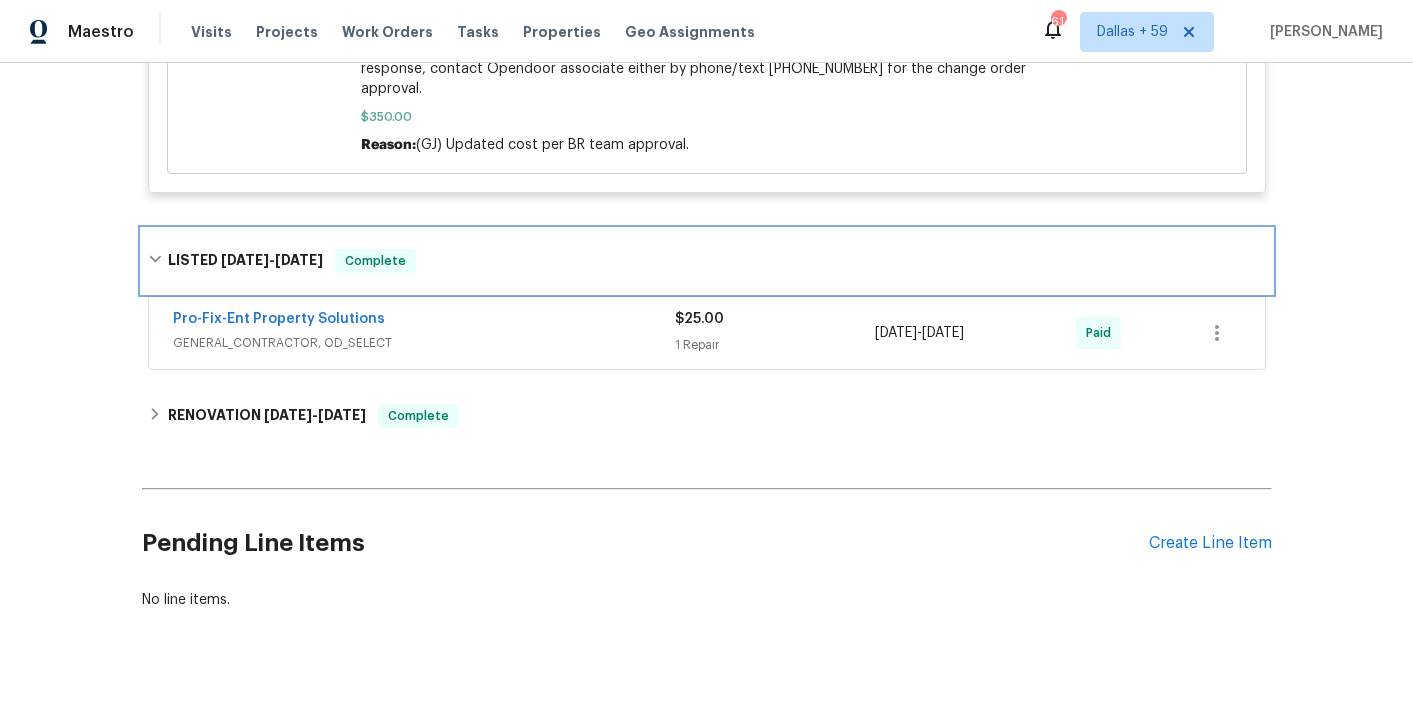 scroll, scrollTop: 2050, scrollLeft: 0, axis: vertical 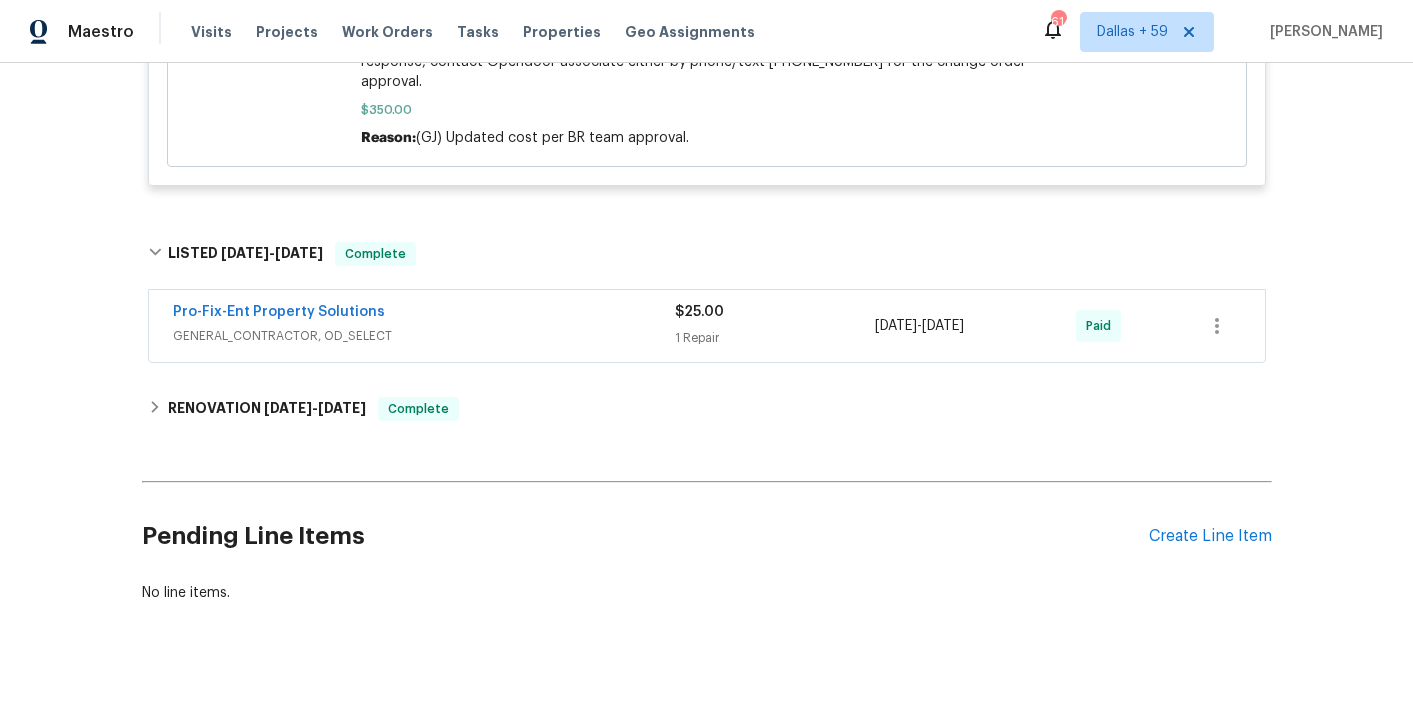 click on "GENERAL_CONTRACTOR, OD_SELECT" at bounding box center [424, 336] 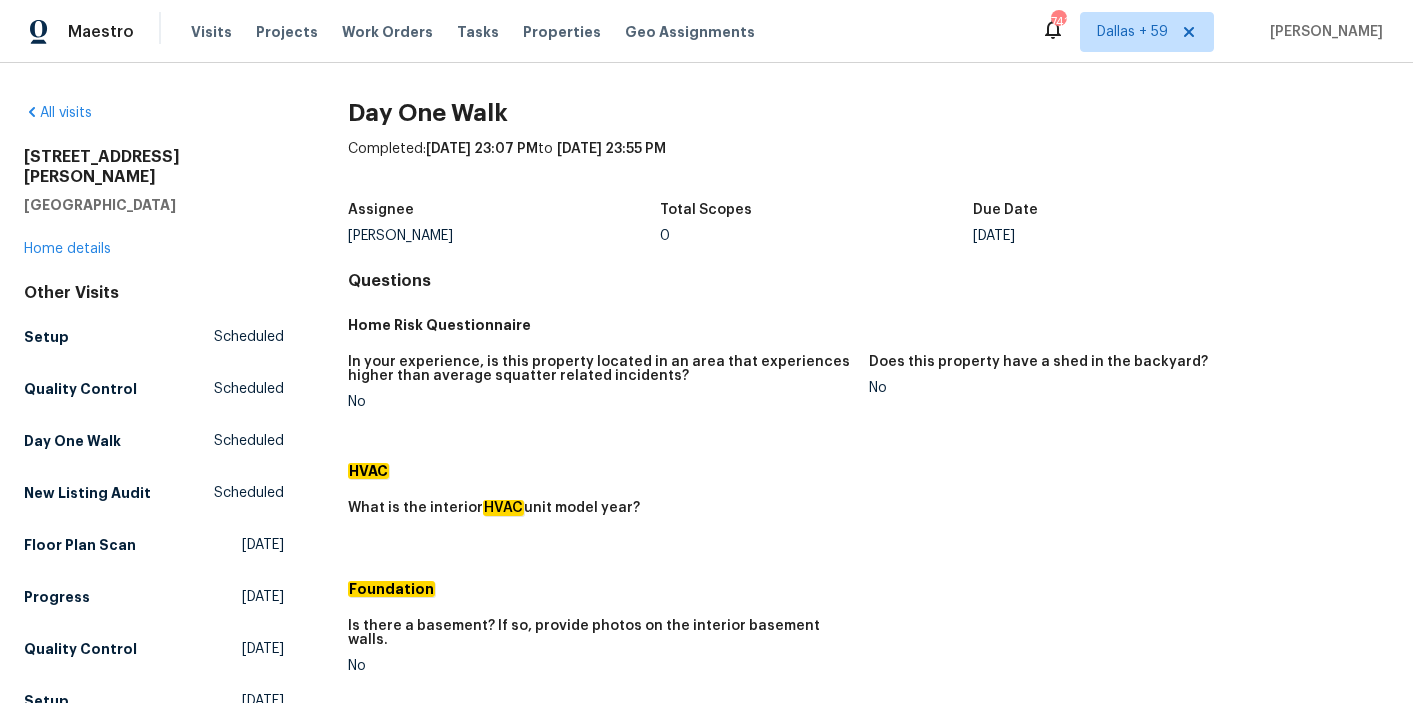 scroll, scrollTop: 0, scrollLeft: 0, axis: both 